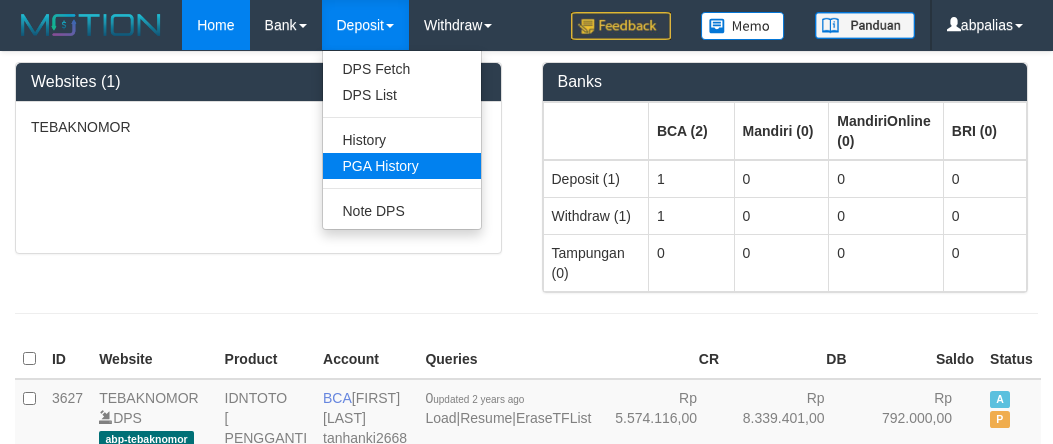 scroll, scrollTop: 0, scrollLeft: 0, axis: both 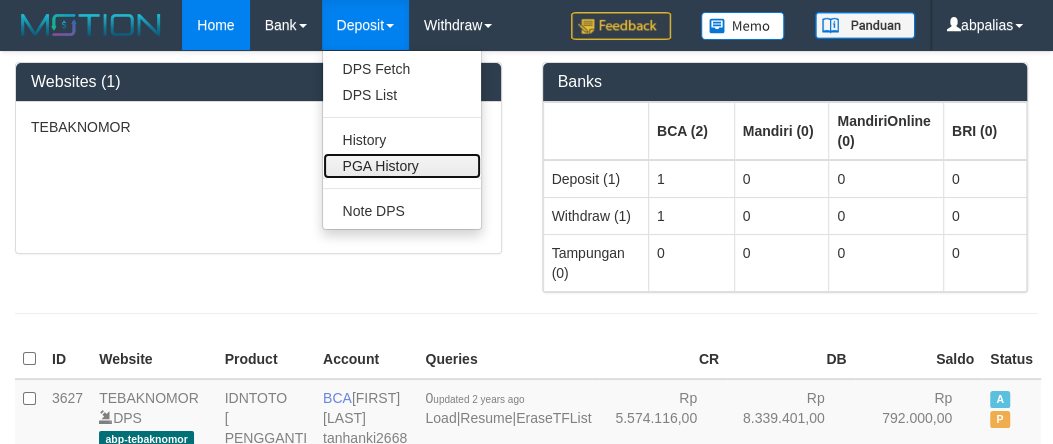 drag, startPoint x: 391, startPoint y: 160, endPoint x: 384, endPoint y: 150, distance: 12.206555 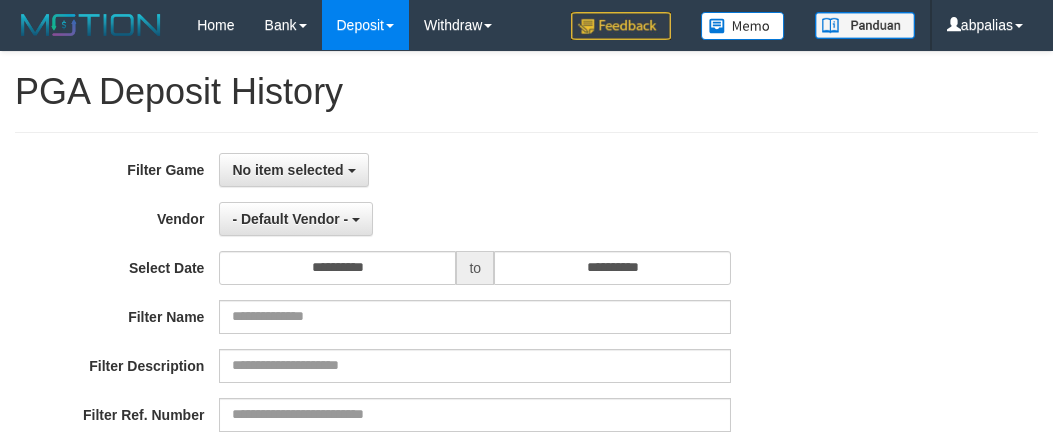 select 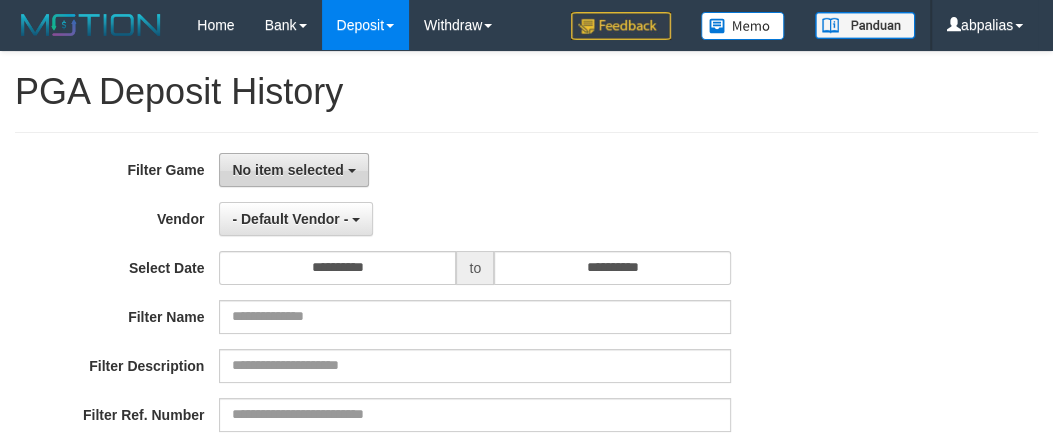 click on "No item selected" at bounding box center (293, 170) 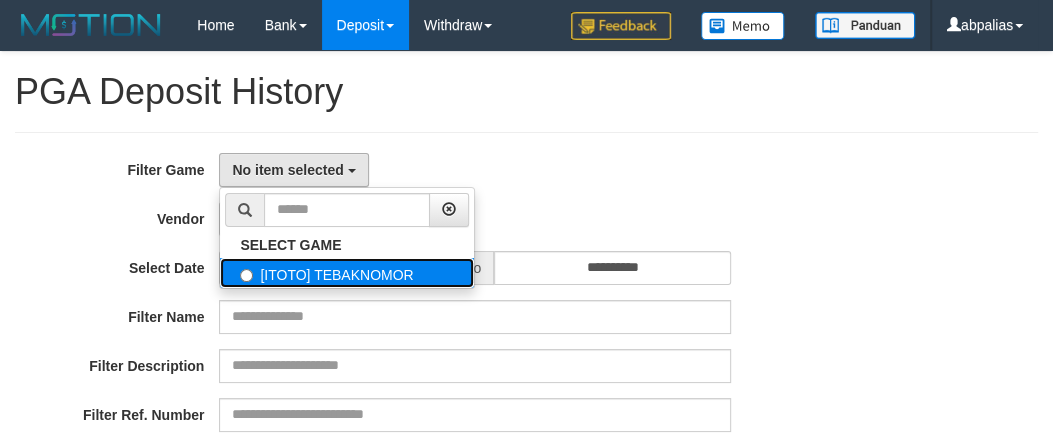 click on "[ITOTO] TEBAKNOMOR" at bounding box center (347, 273) 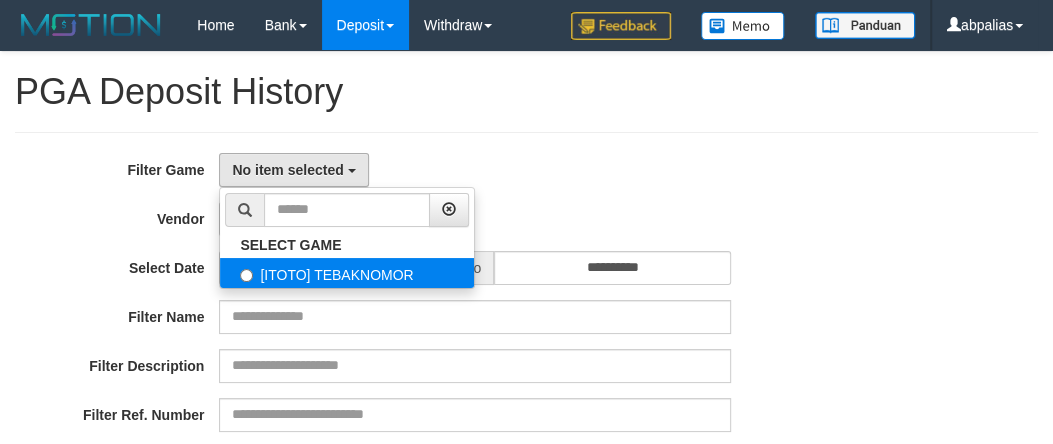 select on "***" 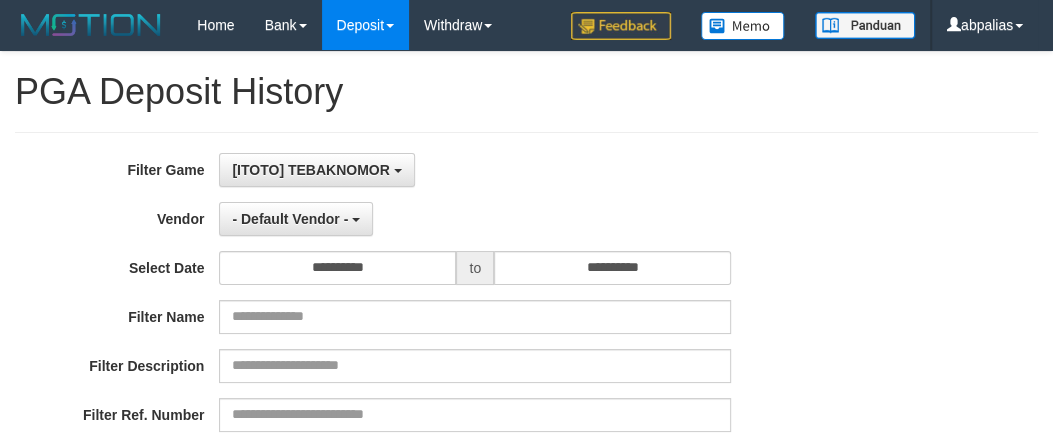 scroll, scrollTop: 18, scrollLeft: 0, axis: vertical 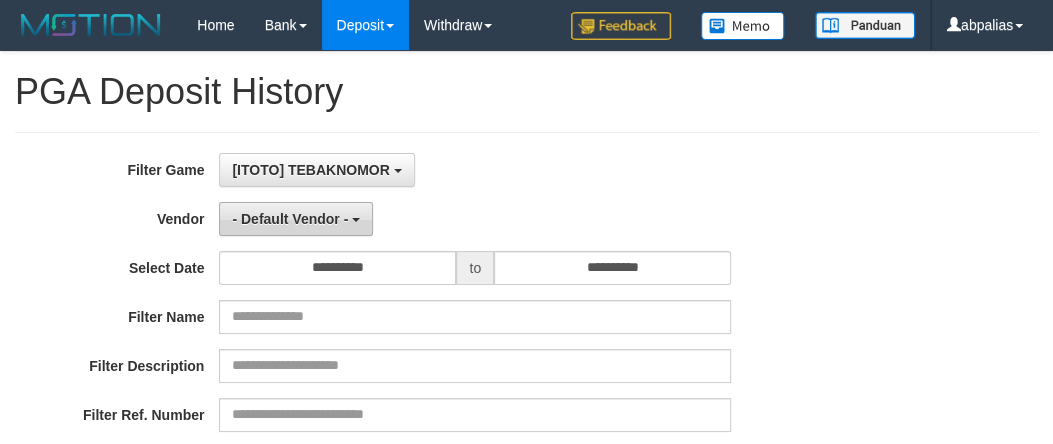 click on "- Default Vendor -" at bounding box center (290, 219) 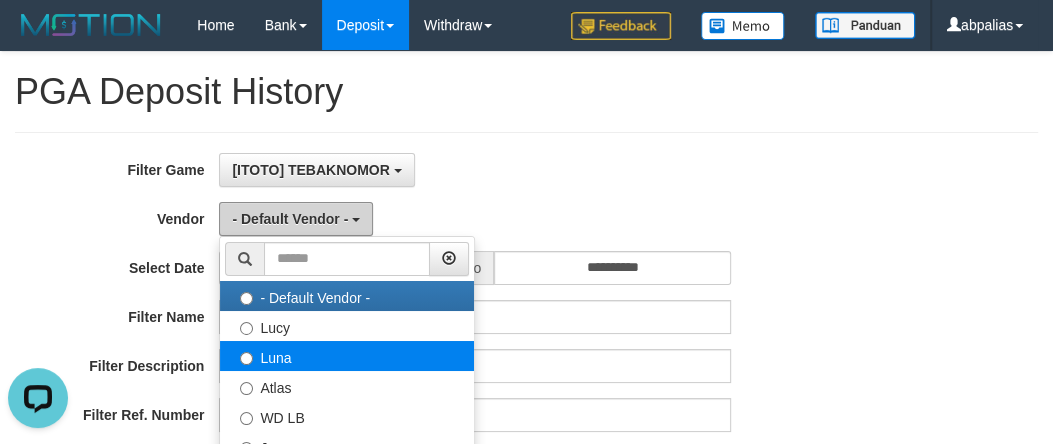 scroll, scrollTop: 0, scrollLeft: 0, axis: both 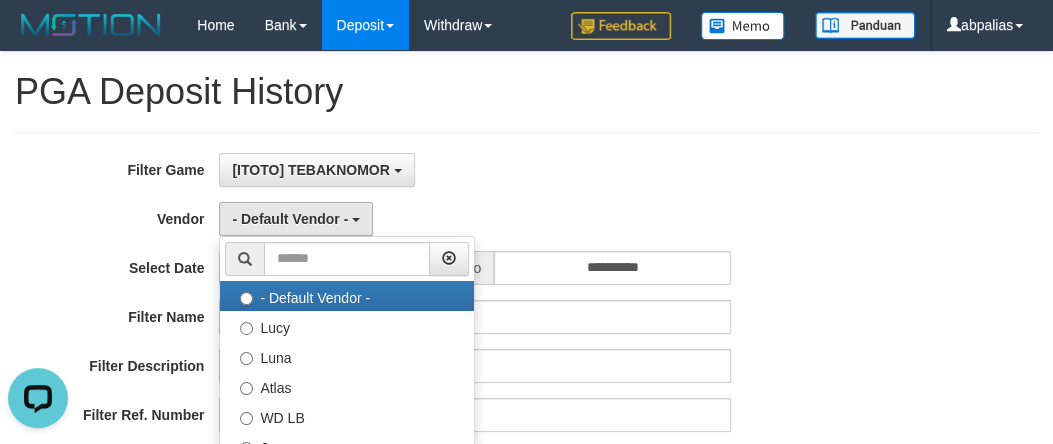 click on "[ITOTO] TEBAKNOMOR
SELECT GAME
[ITOTO] TEBAKNOMOR" at bounding box center [475, 170] 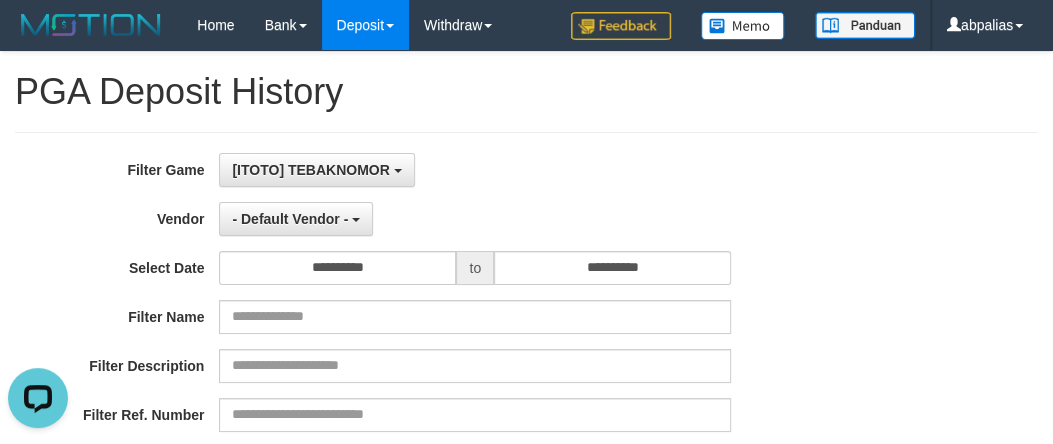 click on "**********" at bounding box center [439, 219] 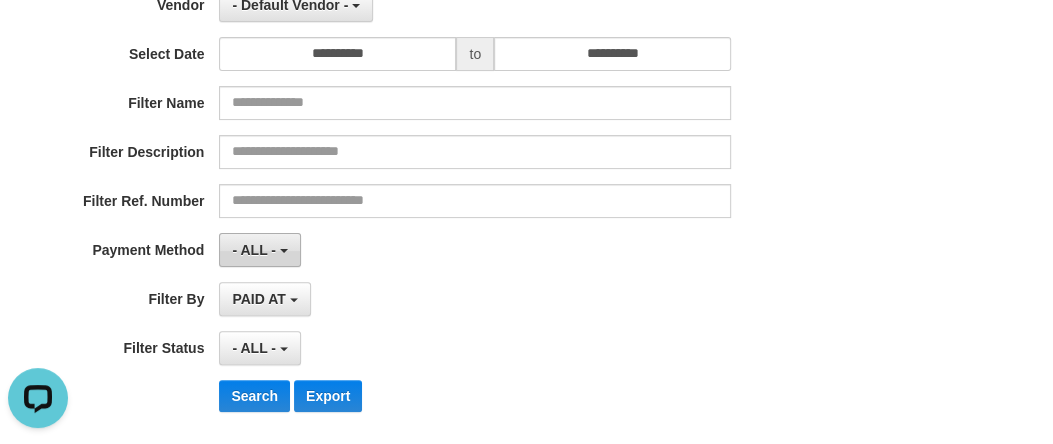 scroll, scrollTop: 203, scrollLeft: 0, axis: vertical 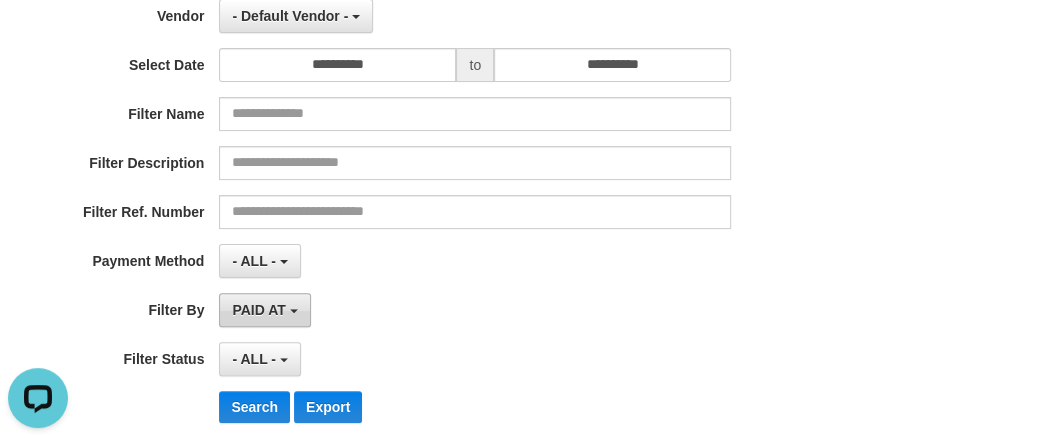 drag, startPoint x: 268, startPoint y: 305, endPoint x: 281, endPoint y: 364, distance: 60.41523 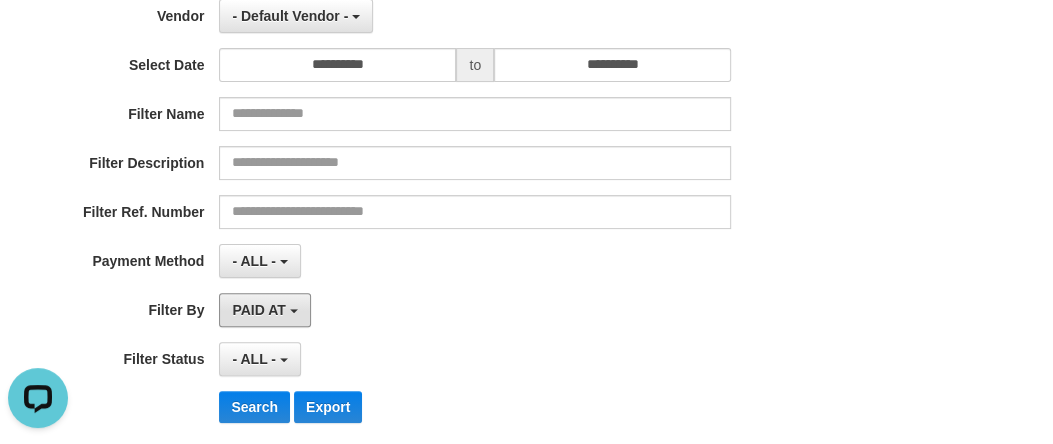 click on "PAID AT" at bounding box center (258, 310) 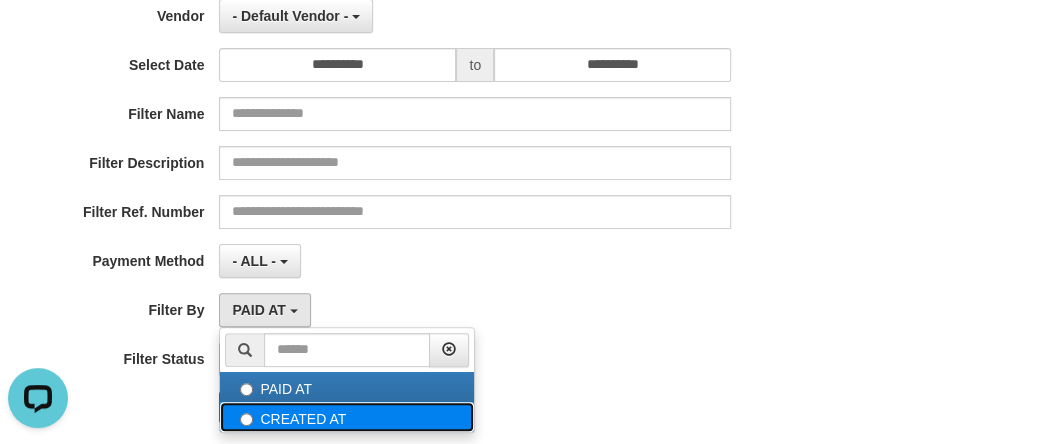 click on "CREATED AT" at bounding box center (347, 417) 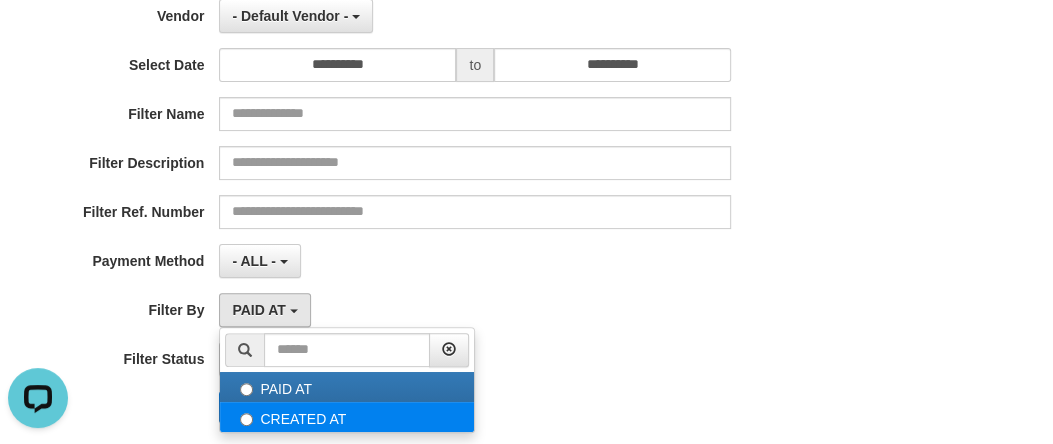 select on "*" 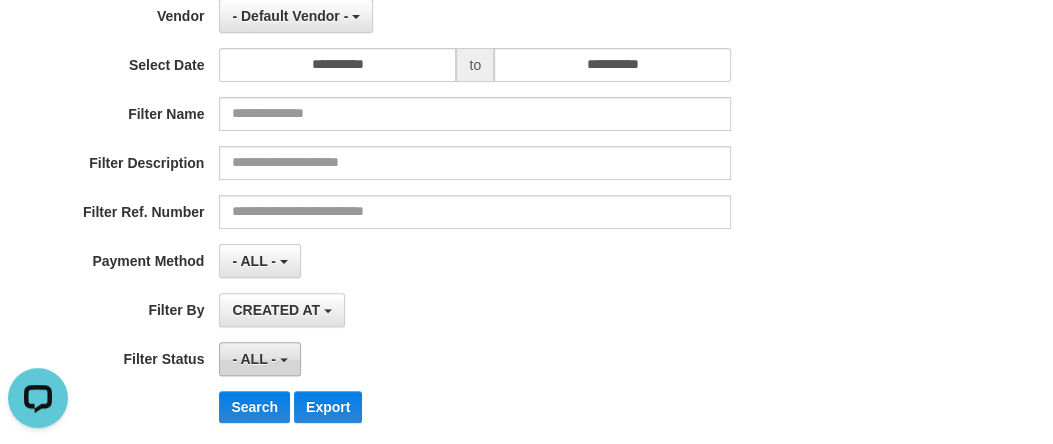click on "- ALL -" at bounding box center (259, 359) 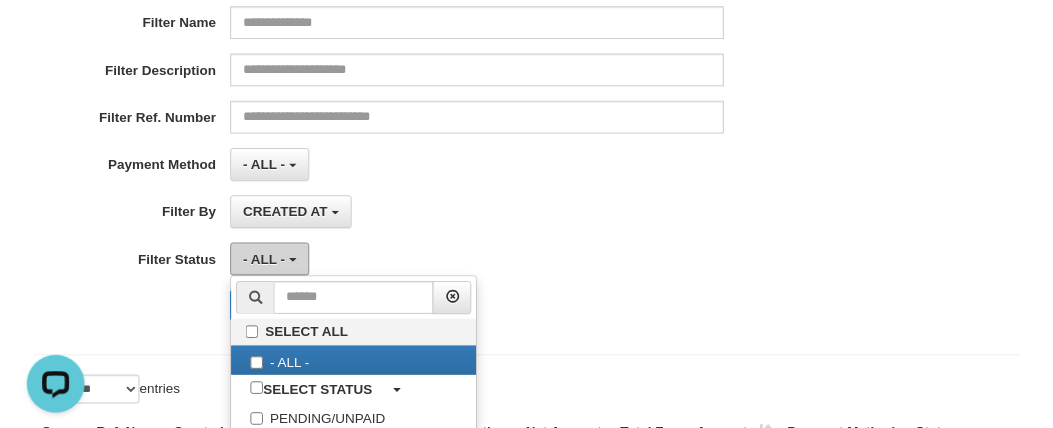 scroll, scrollTop: 476, scrollLeft: 0, axis: vertical 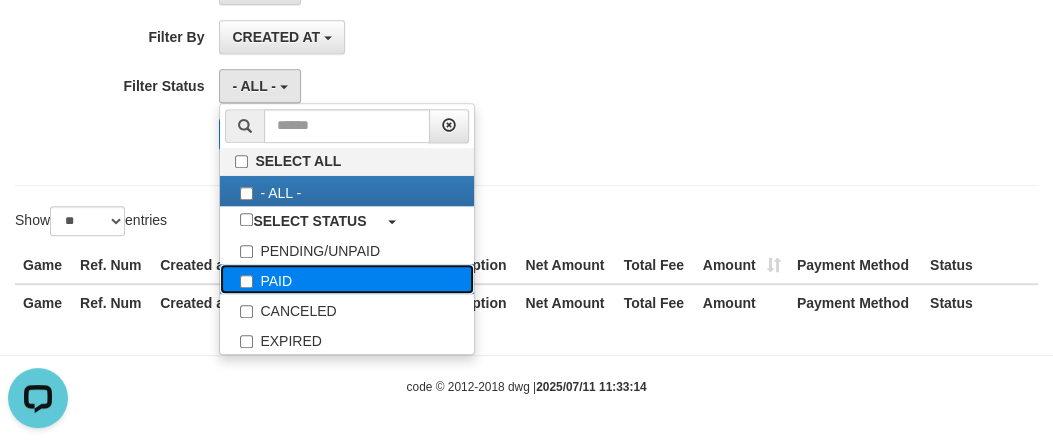 click on "PAID" at bounding box center [347, 279] 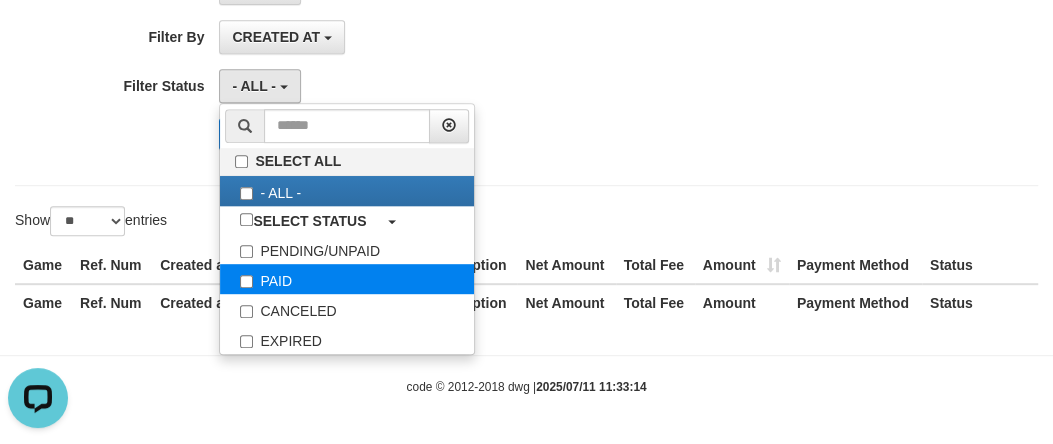 select on "*" 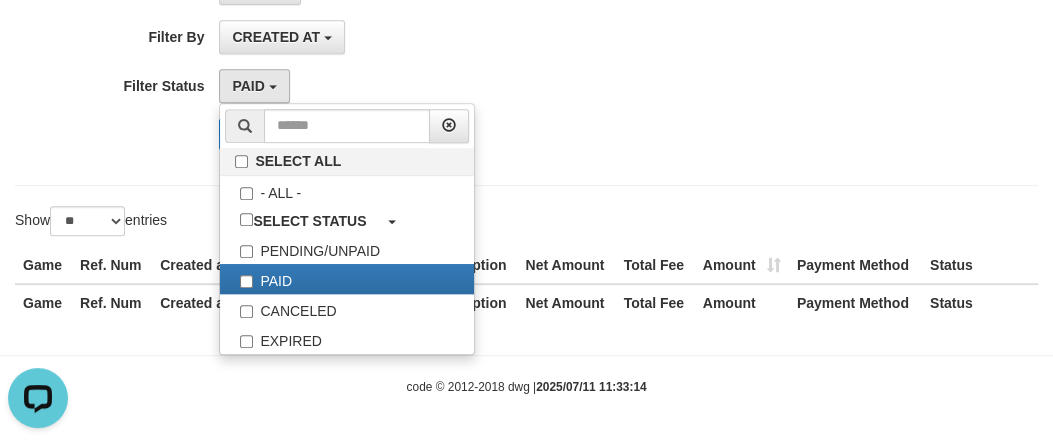click on "**********" at bounding box center [439, -79] 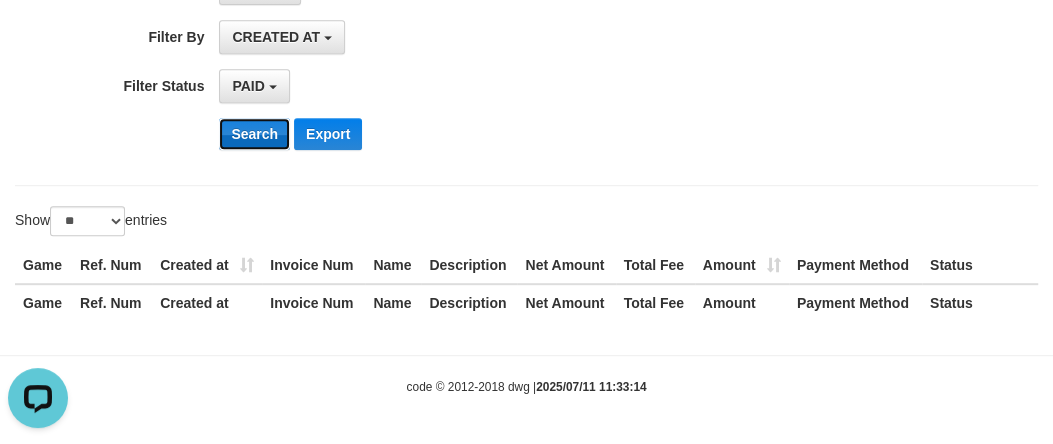 click on "Search" at bounding box center (254, 134) 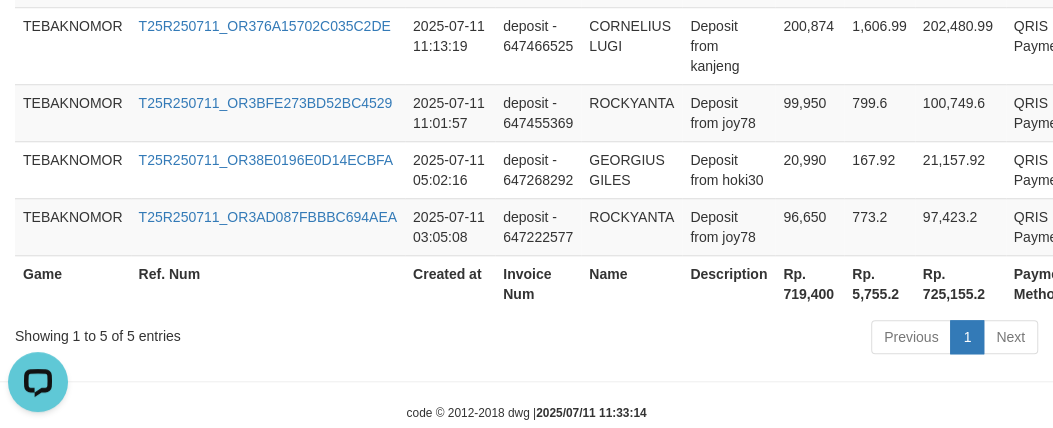 scroll, scrollTop: 891, scrollLeft: 0, axis: vertical 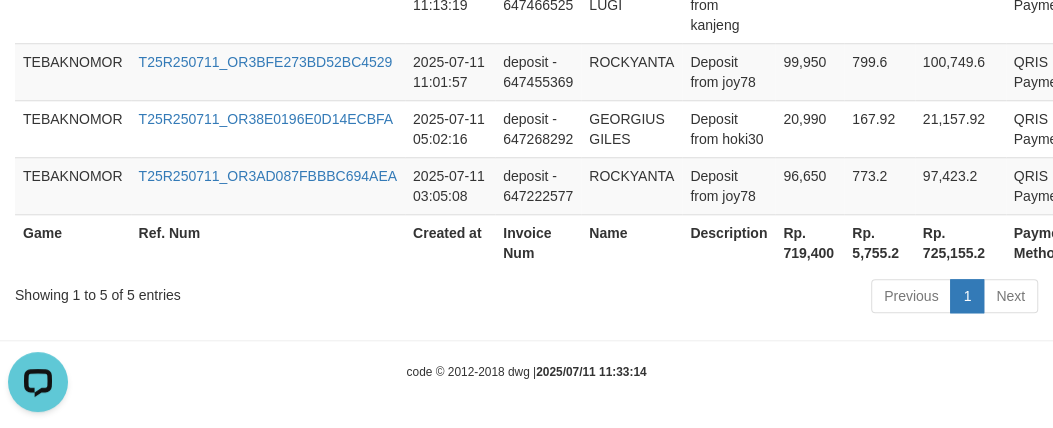 click on "Rp. 719,400" at bounding box center (809, 242) 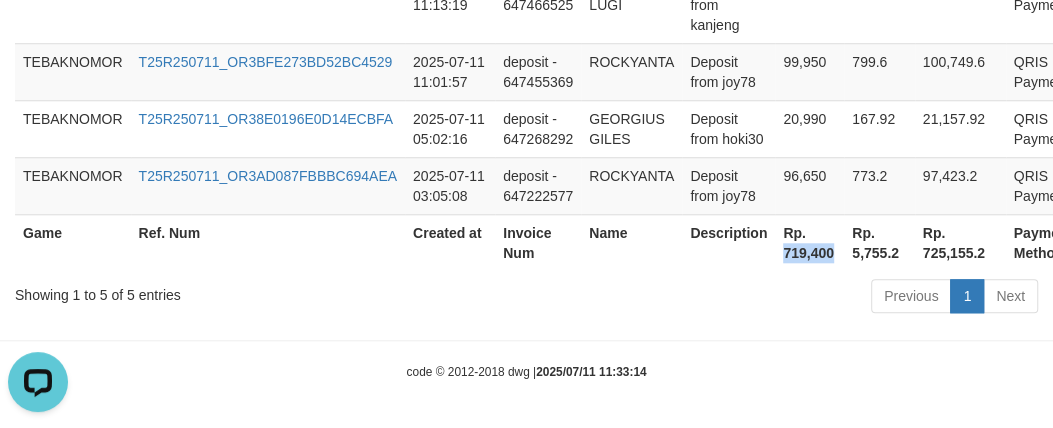 copy on "719,400" 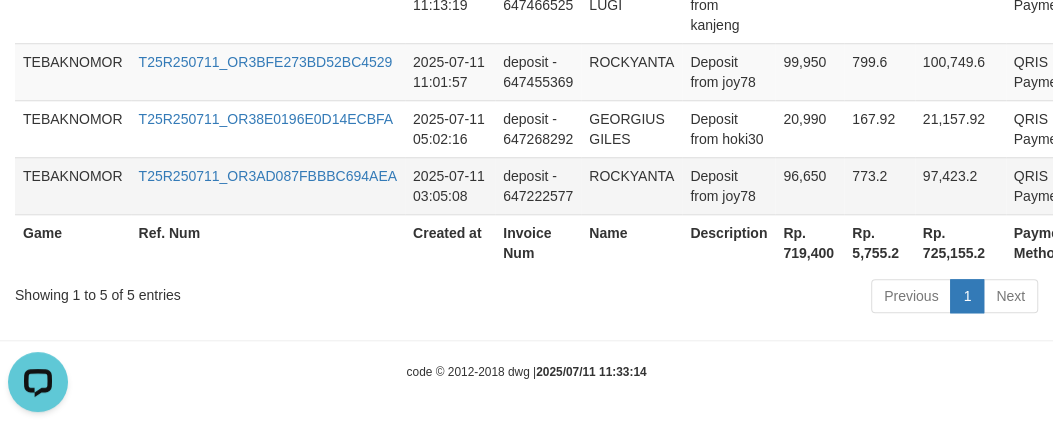 click on "ROCKYANTA" at bounding box center [631, 185] 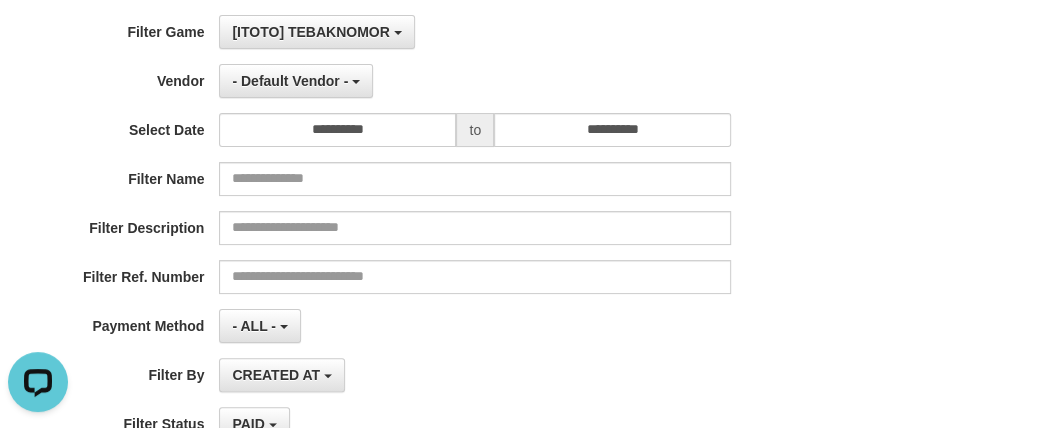 scroll, scrollTop: 0, scrollLeft: 0, axis: both 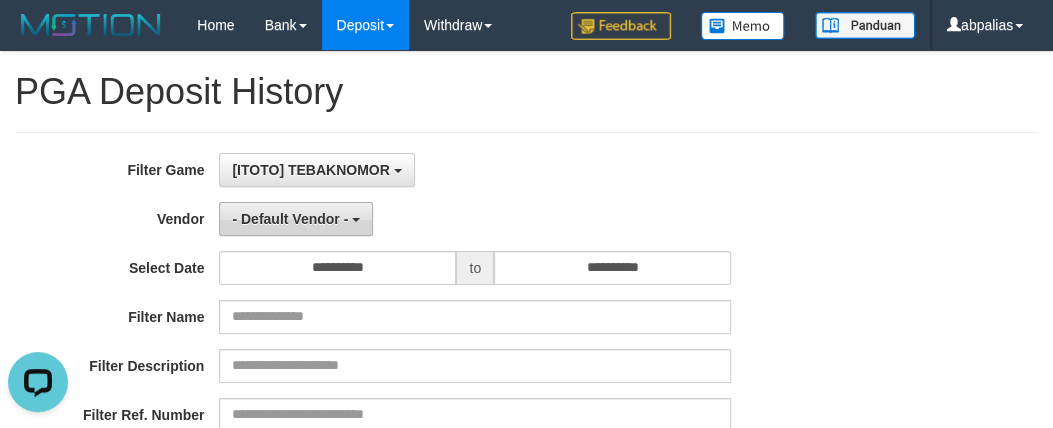 click on "- Default Vendor -" at bounding box center (290, 219) 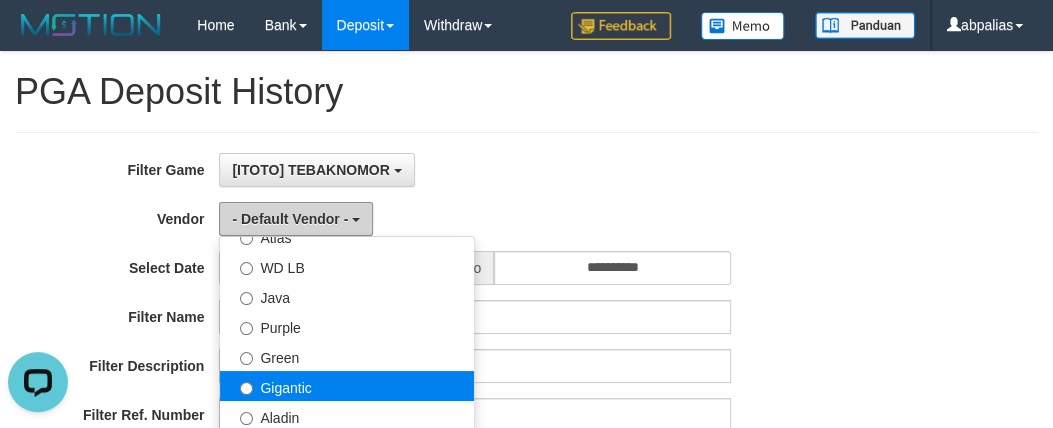 scroll, scrollTop: 181, scrollLeft: 0, axis: vertical 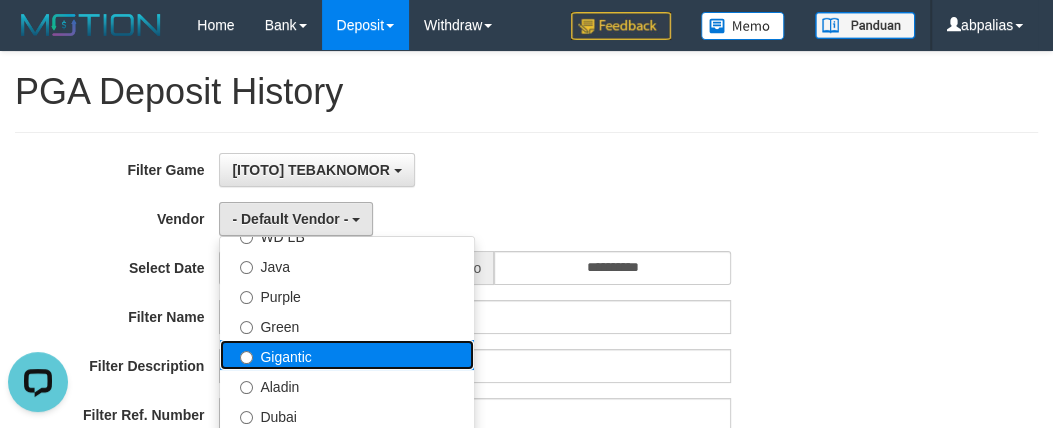 click on "Gigantic" at bounding box center (347, 355) 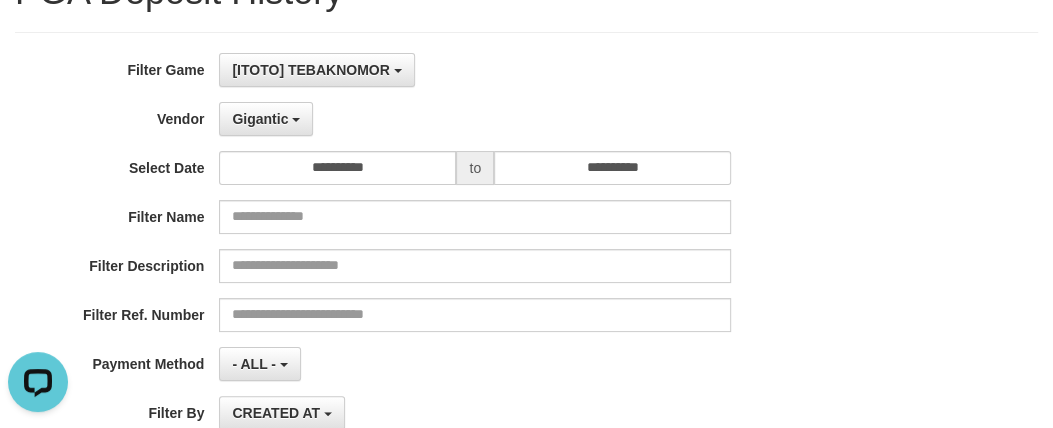 scroll, scrollTop: 272, scrollLeft: 0, axis: vertical 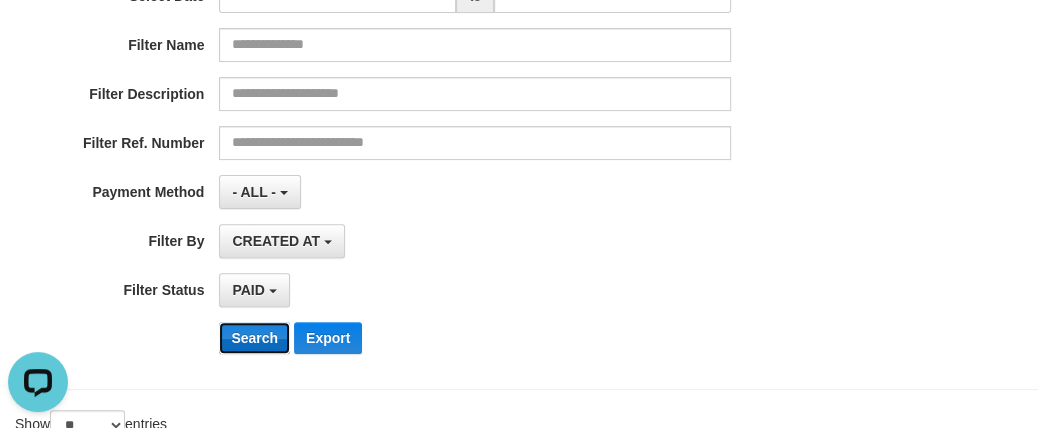 click on "Search" at bounding box center [254, 338] 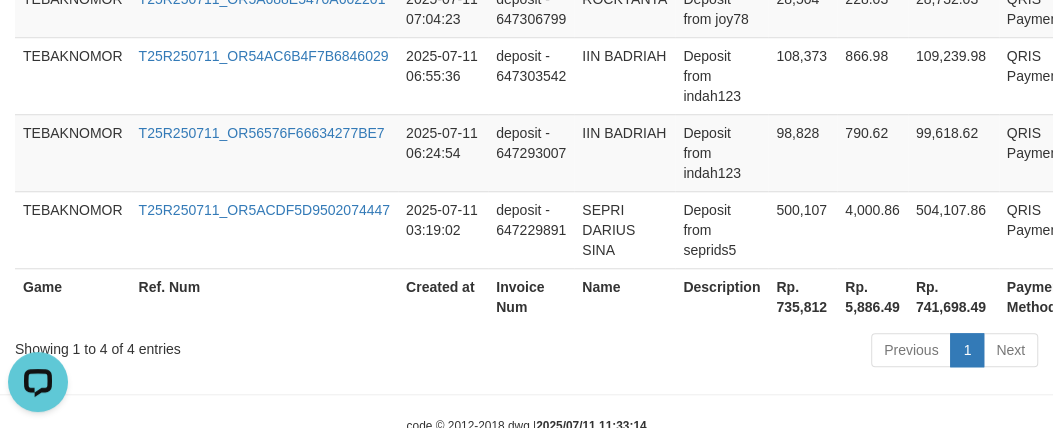 scroll, scrollTop: 855, scrollLeft: 0, axis: vertical 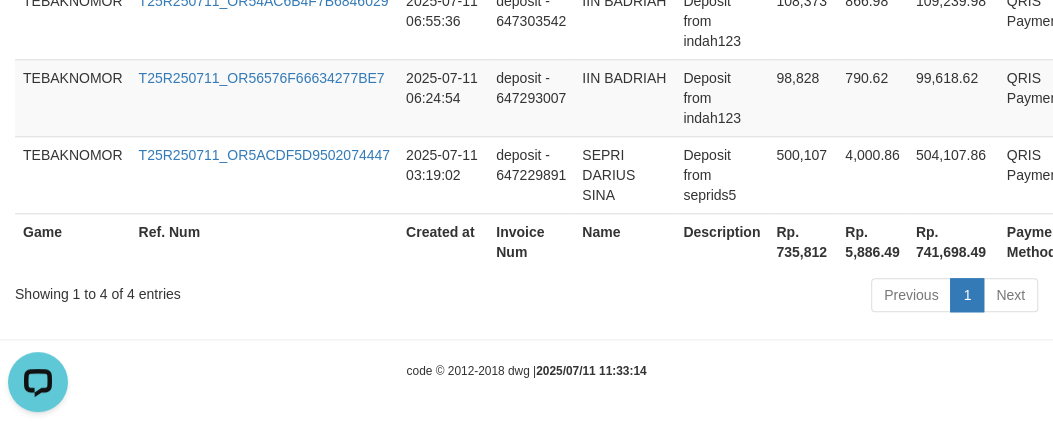 click on "Rp. 735,812" at bounding box center [802, 241] 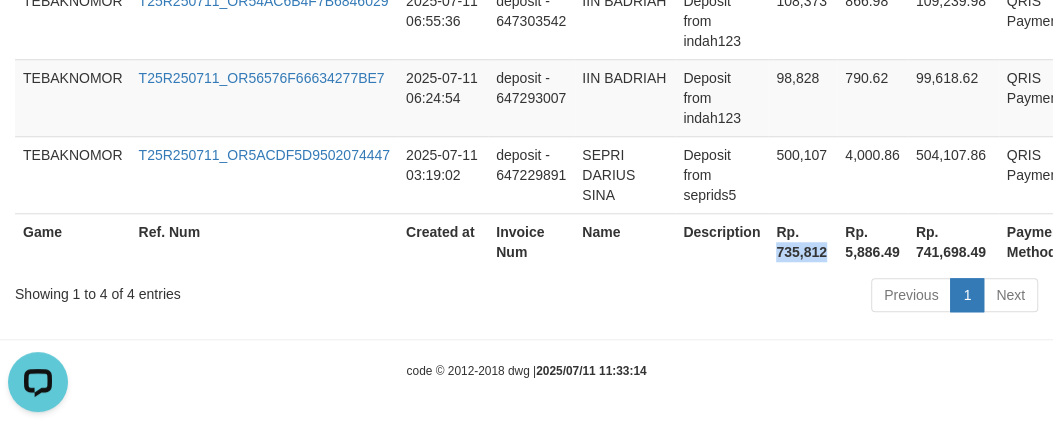 click on "Rp. 735,812" at bounding box center (802, 241) 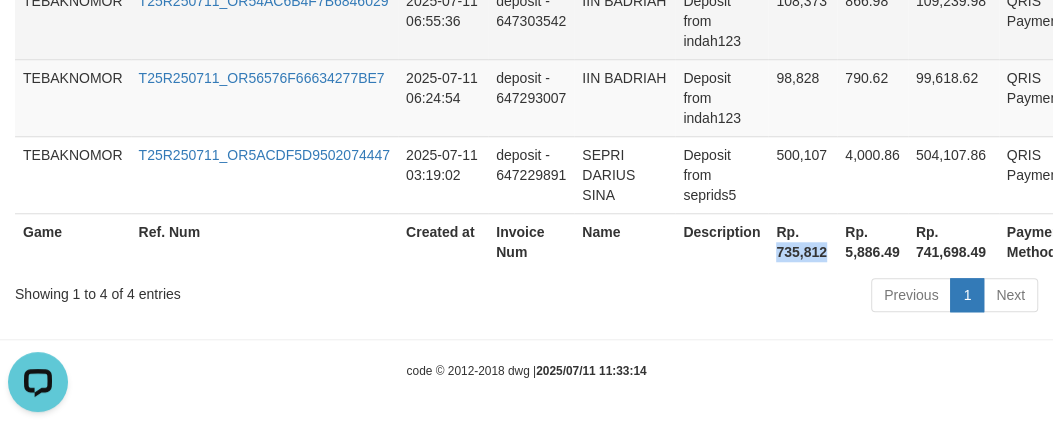 copy on "735,812" 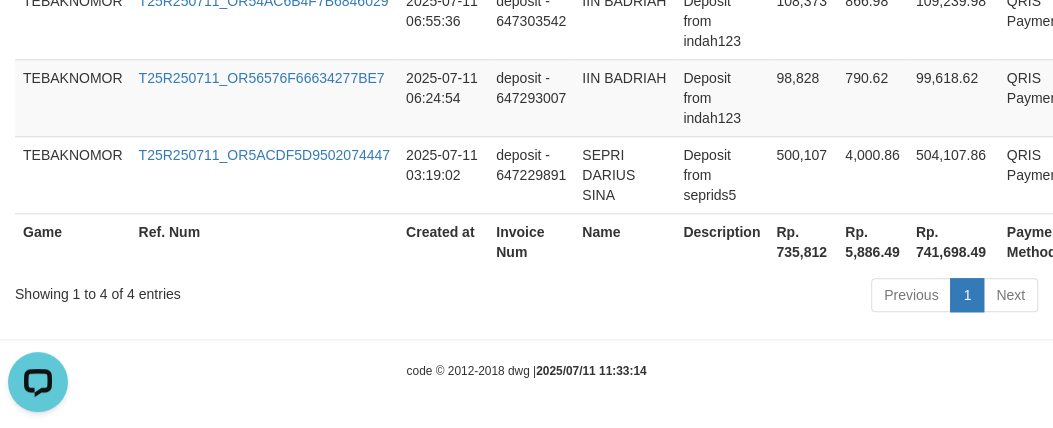 click on "Game Ref. Num Created at Invoice Num Name Description Rp. 735,812 Rp. 5,886.49 Rp. 741,698.49 Payment Method Status
Game Ref. Num Created at Invoice Num Name Description Rp. 735,812 Rp. 5,886.49 Rp. 741,698.49 Payment Method Status
TEBAKNOMOR T25R250711_OR5A688E5470A602201 2025-07-11 07:04:23 deposit - 647306799 ROCKYANTA Deposit from joy78 28,504 228.03 28,732.03 QRIS Payment P   TEBAKNOMOR T25R250711_OR54AC6B4F7B6846029 2025-07-11 06:55:36 deposit - 647303542 IIN BADRIAH Deposit from indah123 108,373 866.98 109,239.98 QRIS Payment P   TEBAKNOMOR T25R250711_OR56576F66634277BE7 2025-07-11 06:24:54 deposit - 647293007 IIN BADRIAH Deposit from indah123 98,828 790.62 99,618.62 QRIS Payment P   TEBAKNOMOR T25R250711_OR5ACDF5D9502074447 2025-07-11 03:19:02 deposit - 647229891 SEPRI DARIUS SINA Deposit from seprids5 500,107 4,000.86 504,107.86 QRIS Payment P   Processing..." at bounding box center (526, 69) 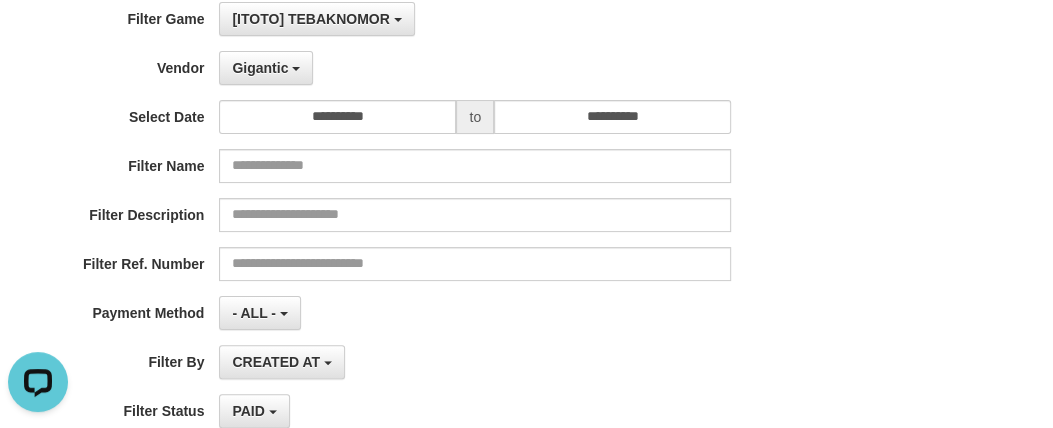 scroll, scrollTop: 0, scrollLeft: 0, axis: both 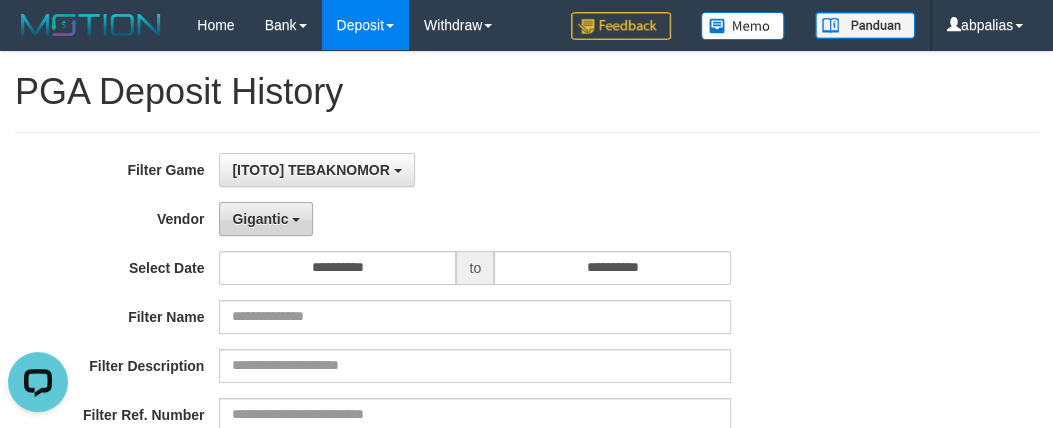 click on "Gigantic" at bounding box center [260, 219] 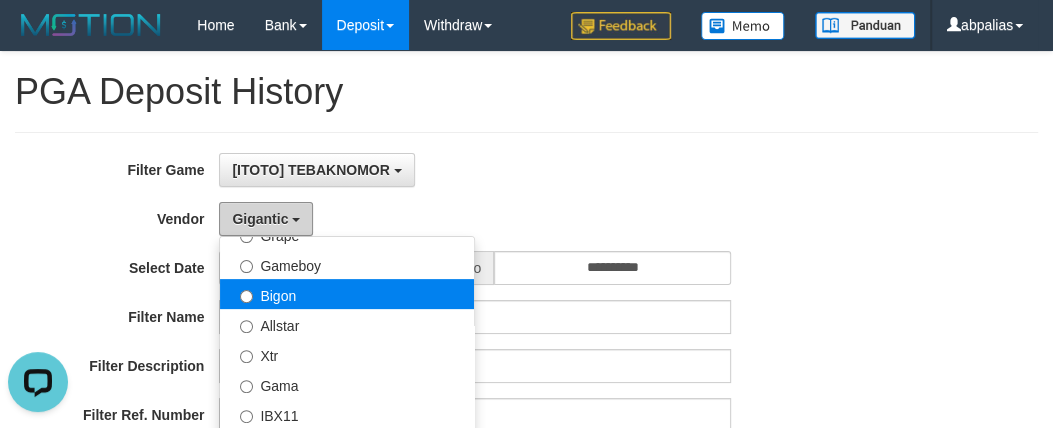 scroll, scrollTop: 454, scrollLeft: 0, axis: vertical 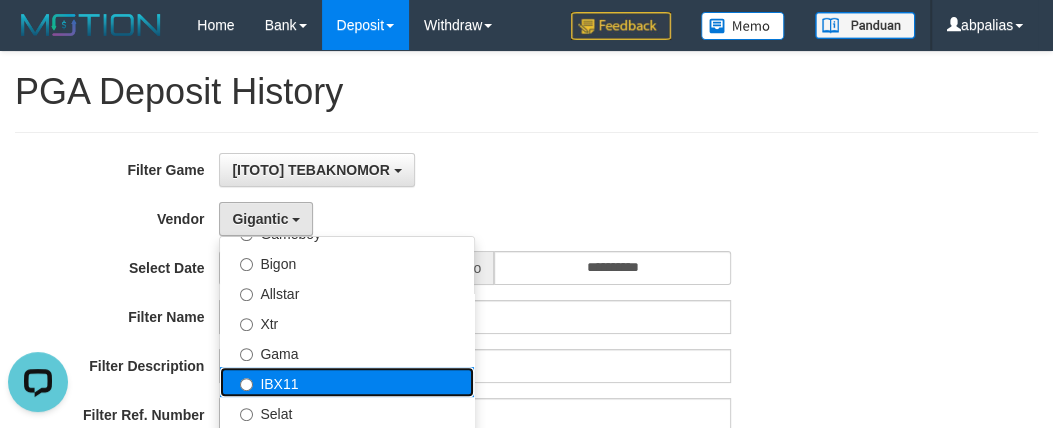 click on "IBX11" at bounding box center [347, 382] 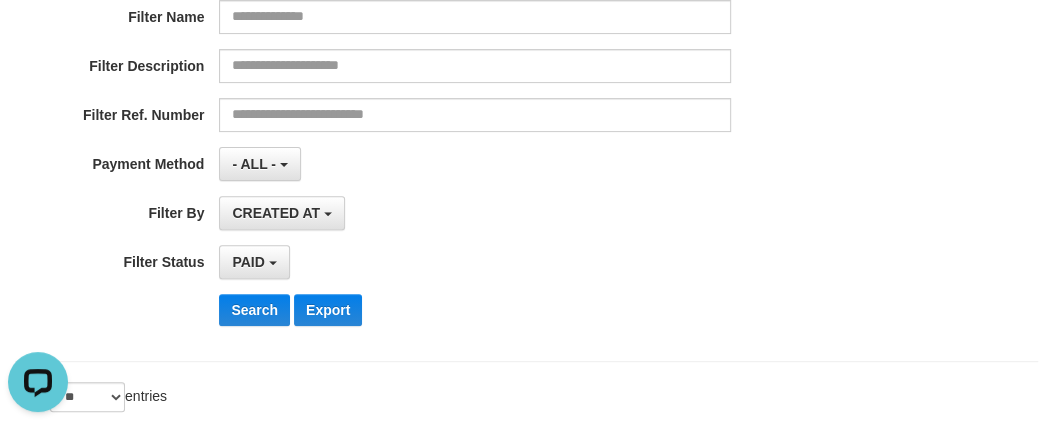 scroll, scrollTop: 363, scrollLeft: 0, axis: vertical 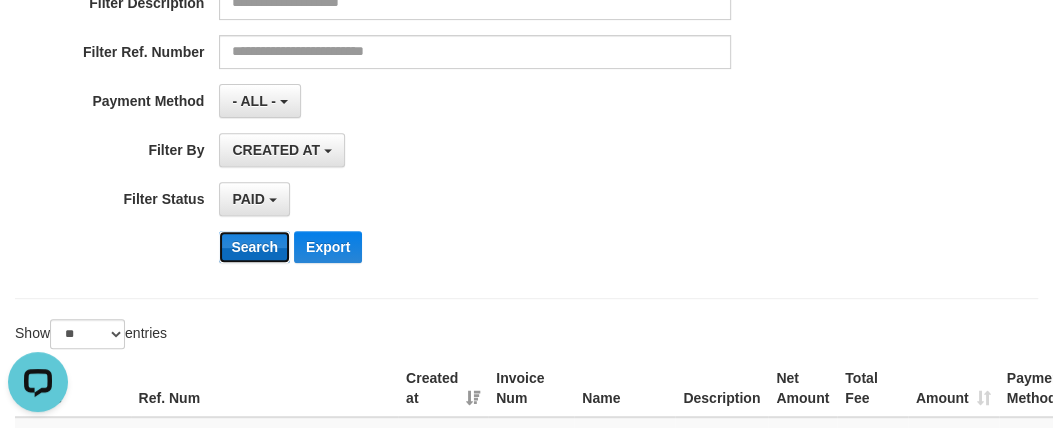 click on "Search" at bounding box center (254, 247) 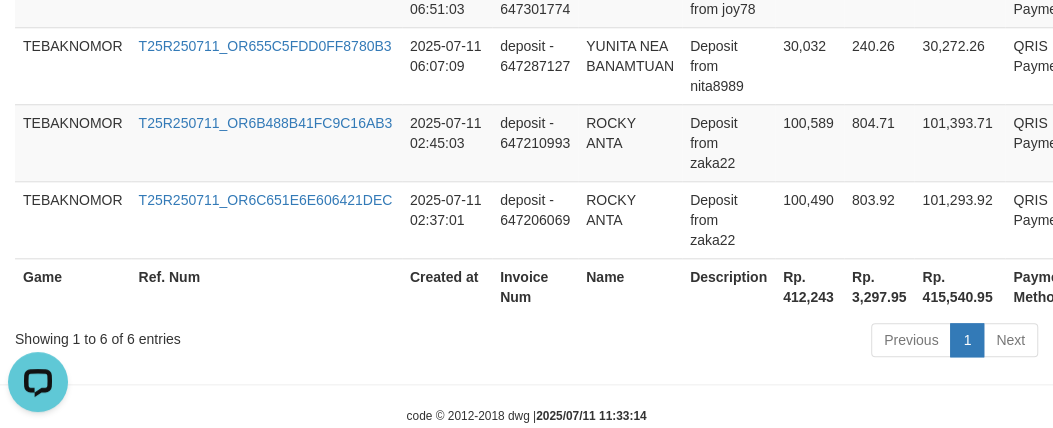 scroll, scrollTop: 1009, scrollLeft: 0, axis: vertical 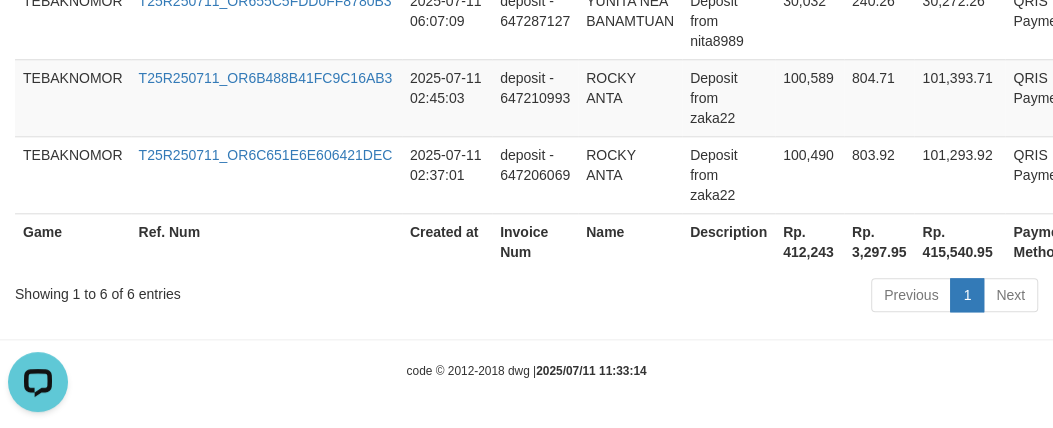click on "Rp. 412,243" at bounding box center [809, 241] 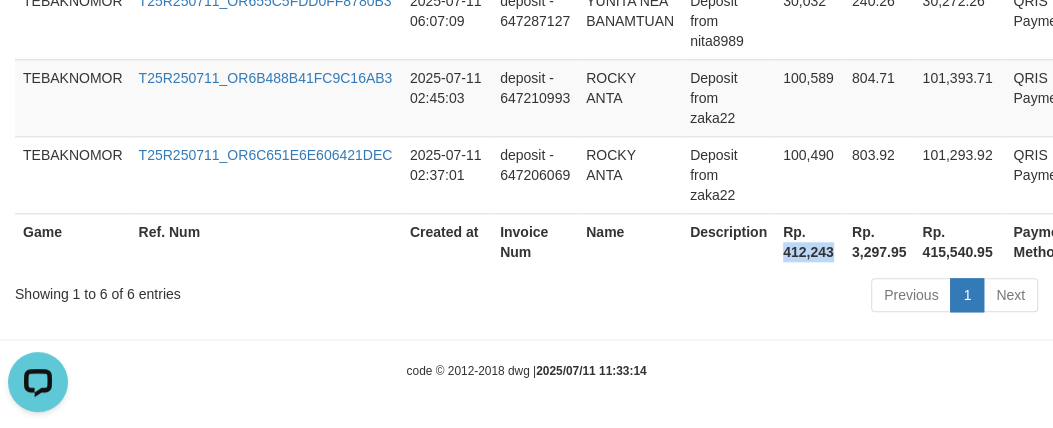 click on "Rp. 412,243" at bounding box center (809, 241) 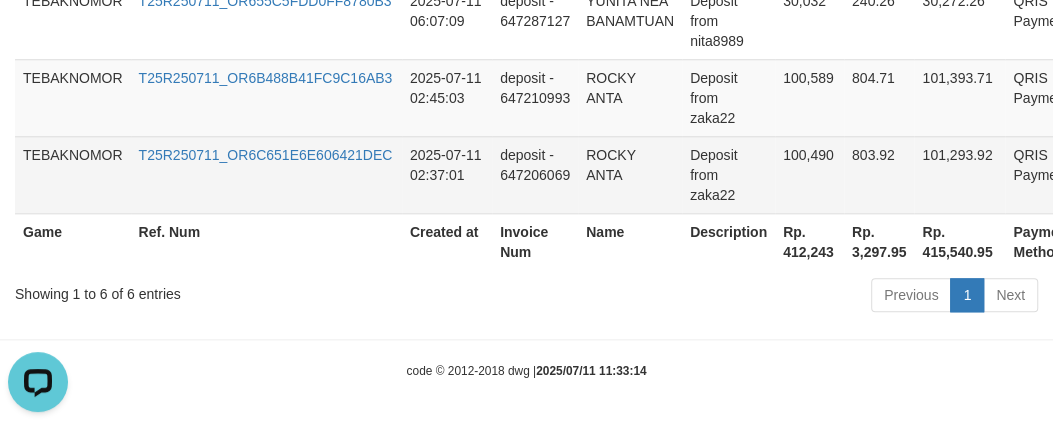 click on "deposit - 647206069" at bounding box center [535, 174] 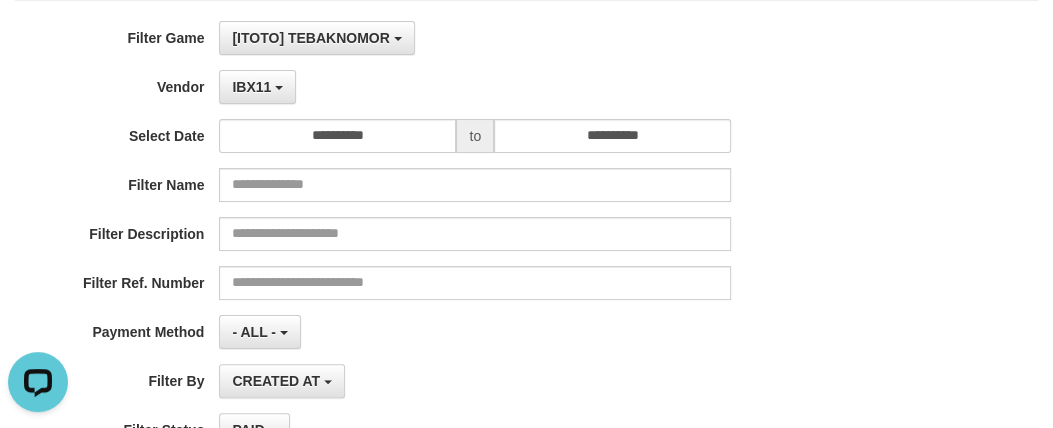 scroll, scrollTop: 0, scrollLeft: 0, axis: both 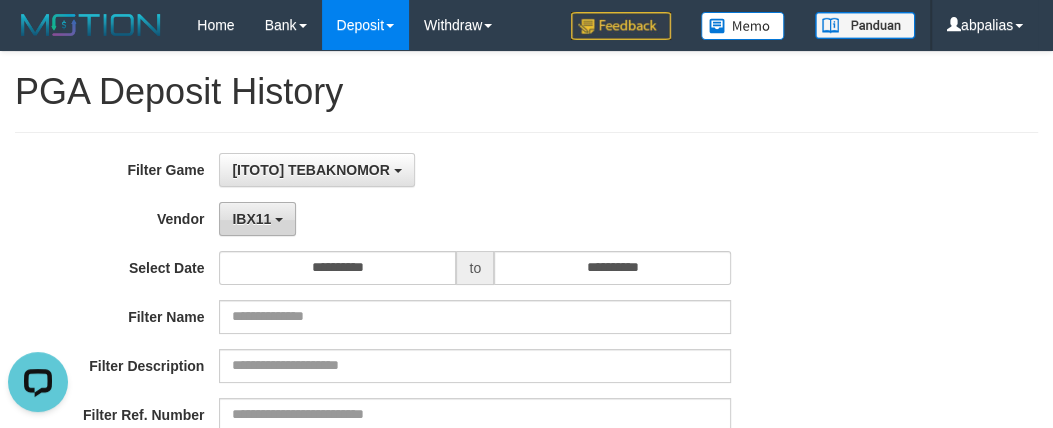 click on "IBX11" at bounding box center (257, 219) 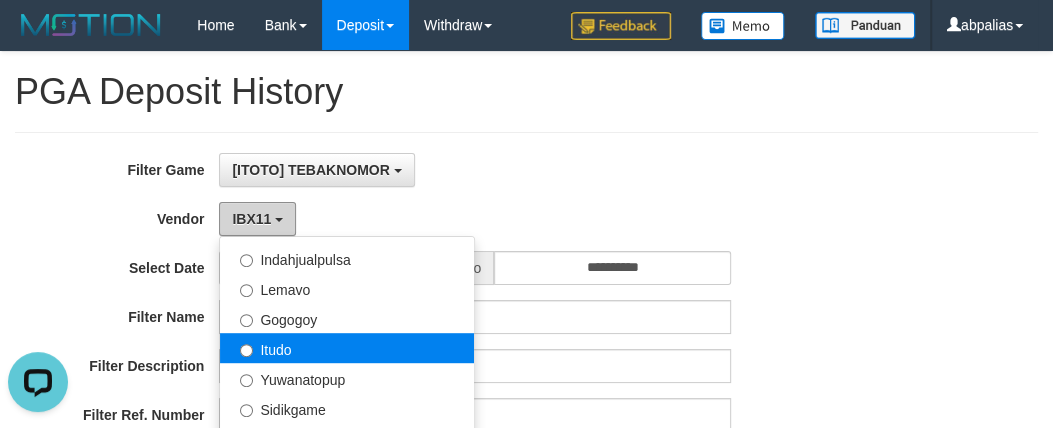 scroll, scrollTop: 685, scrollLeft: 0, axis: vertical 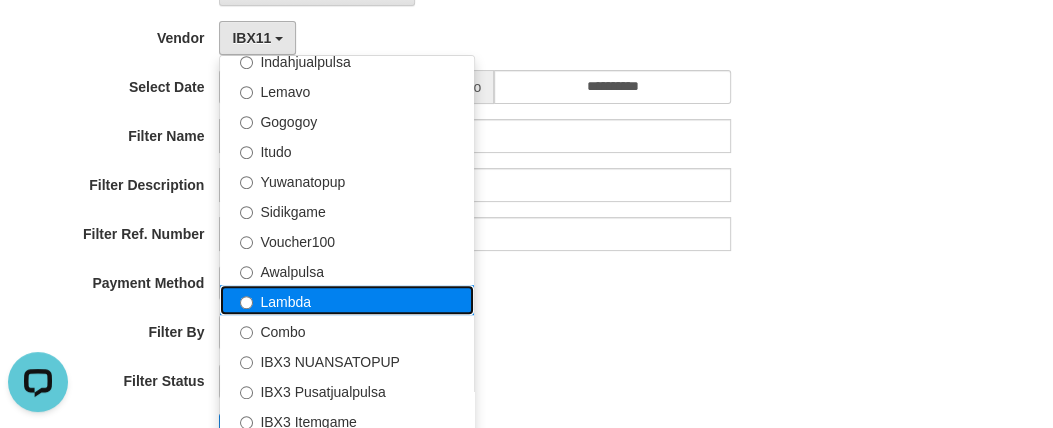 click on "Lambda" at bounding box center (347, 300) 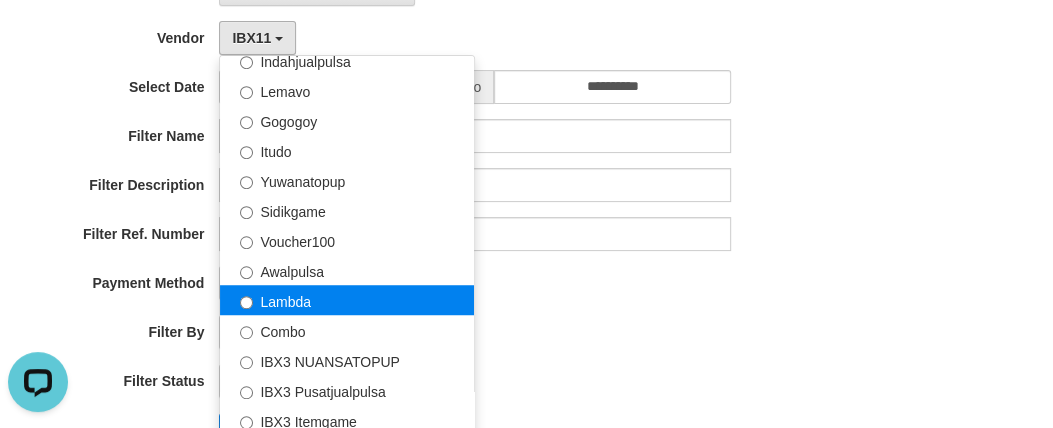 select on "**********" 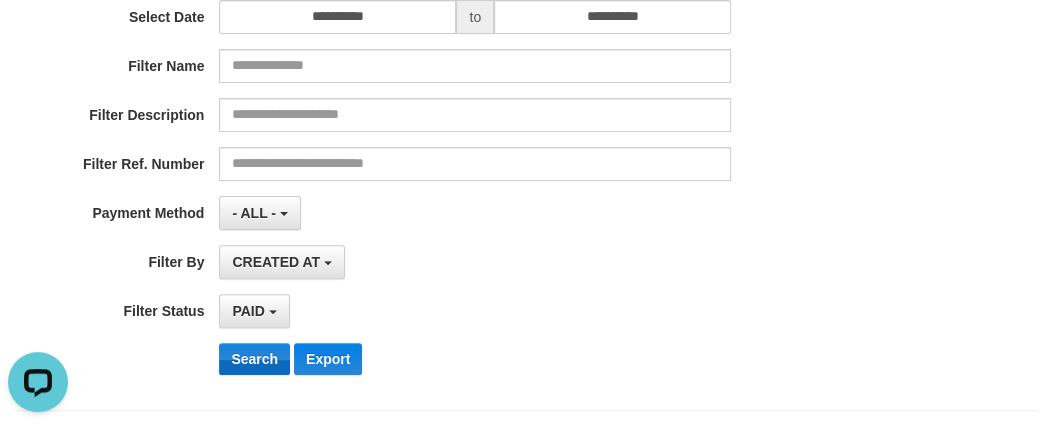 scroll, scrollTop: 272, scrollLeft: 0, axis: vertical 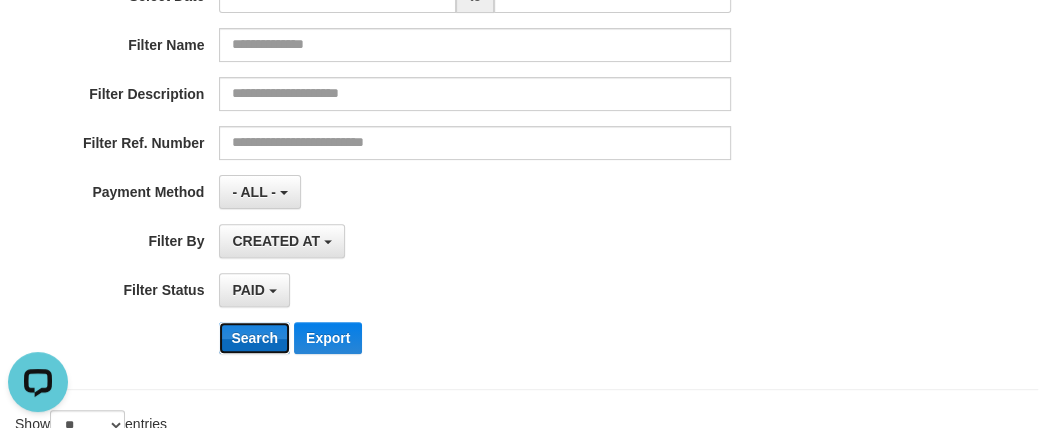 click on "Search" at bounding box center (254, 338) 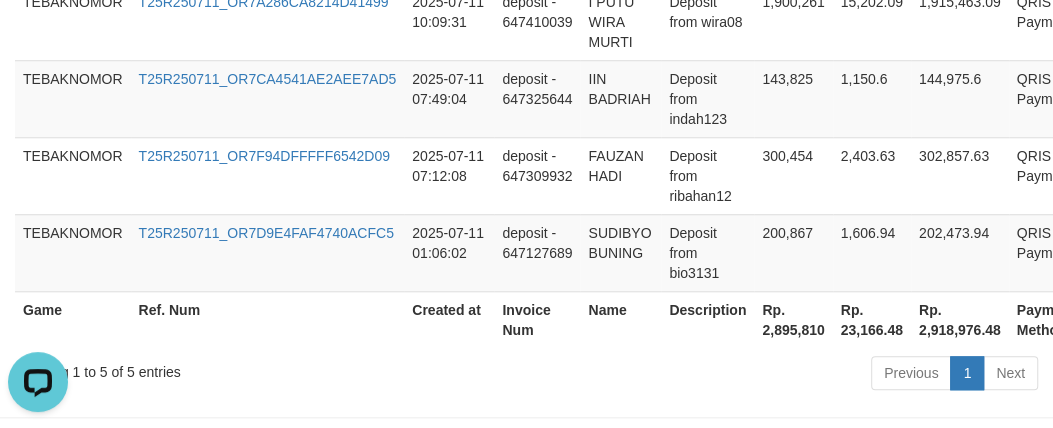 scroll, scrollTop: 951, scrollLeft: 0, axis: vertical 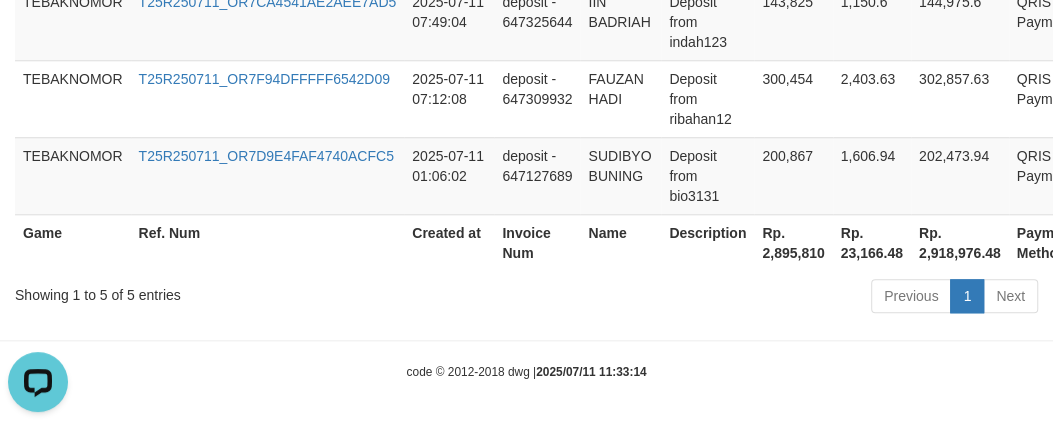 click on "Rp. 2,895,810" at bounding box center [793, 242] 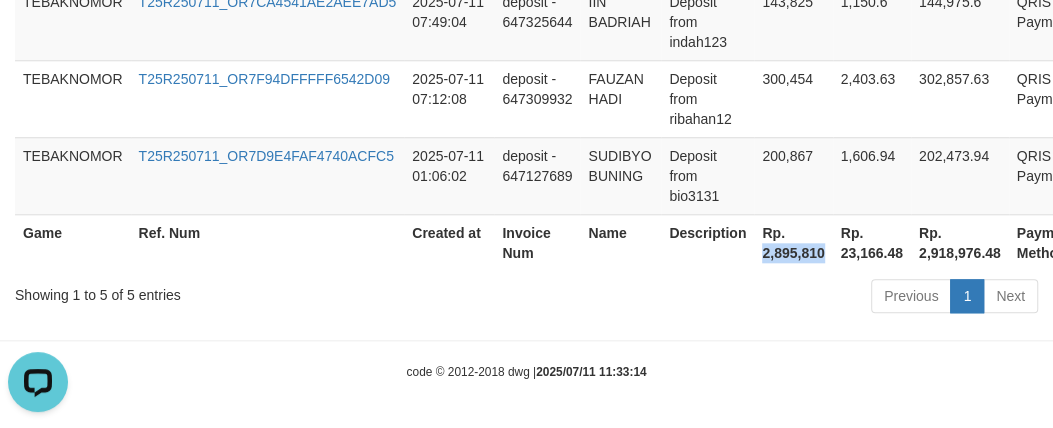 click on "Rp. 2,895,810" at bounding box center (793, 242) 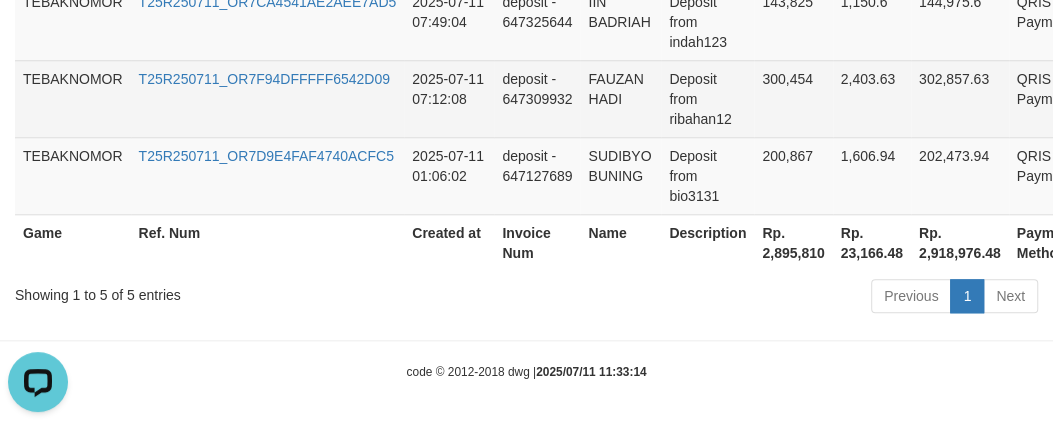 drag, startPoint x: 796, startPoint y: 143, endPoint x: 717, endPoint y: 121, distance: 82.006096 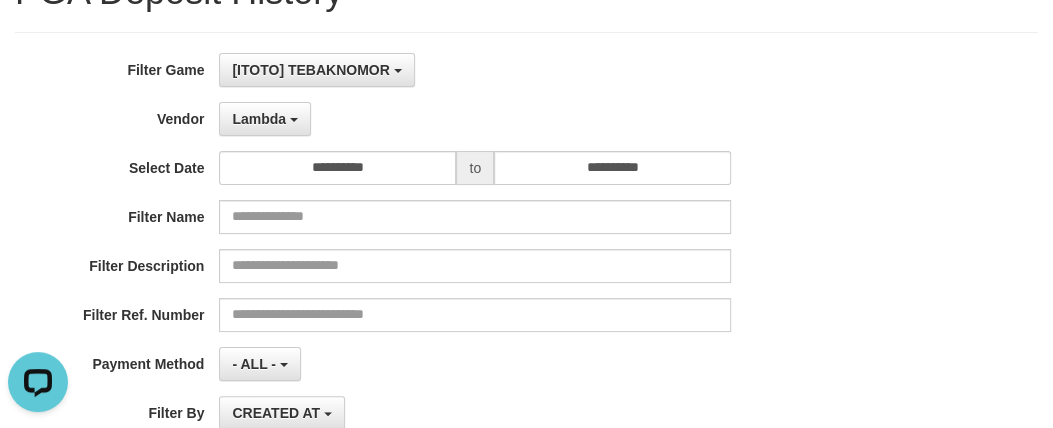 scroll, scrollTop: 0, scrollLeft: 0, axis: both 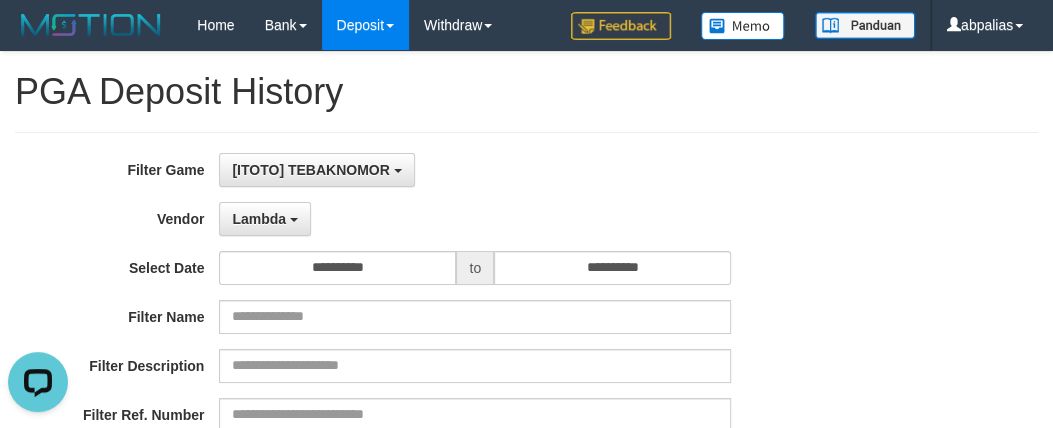click on "**********" at bounding box center [439, 397] 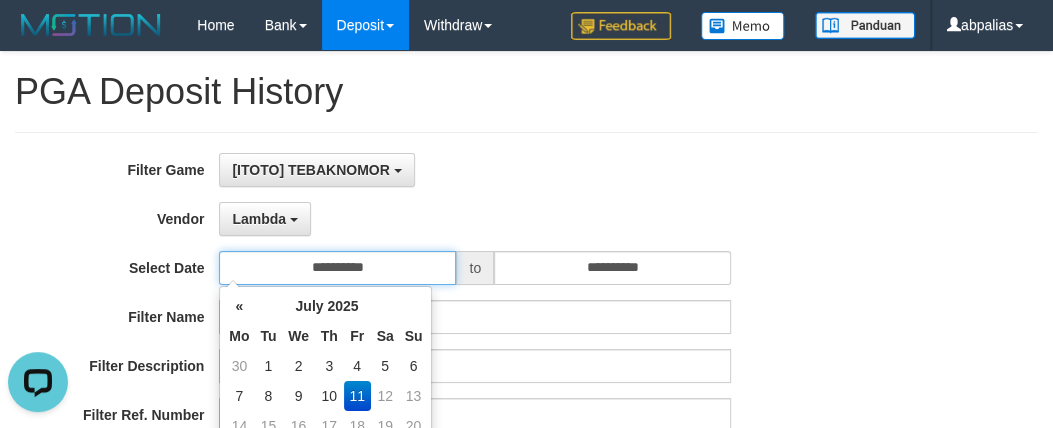 click on "**********" at bounding box center [337, 268] 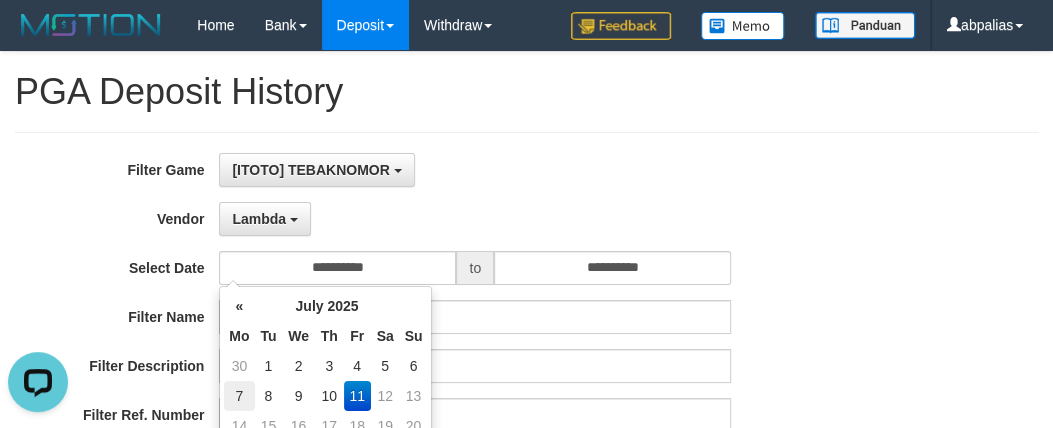 click on "7" at bounding box center (239, 396) 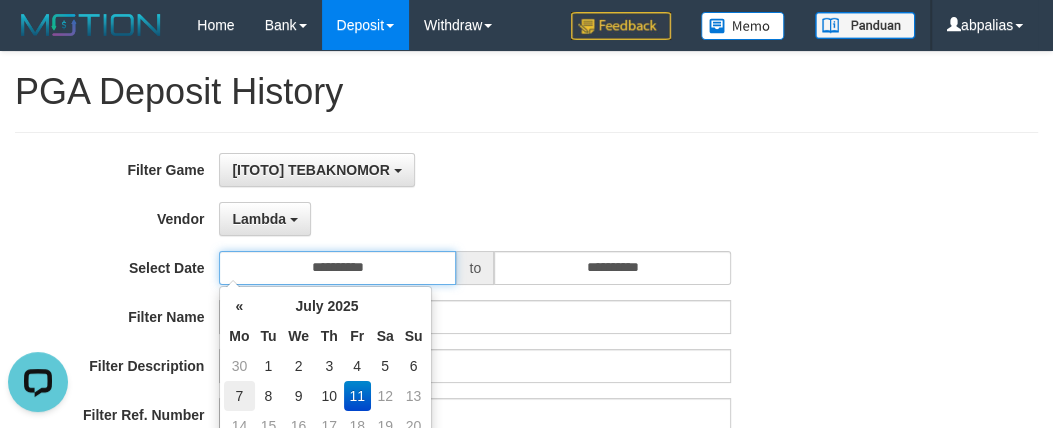 type on "**********" 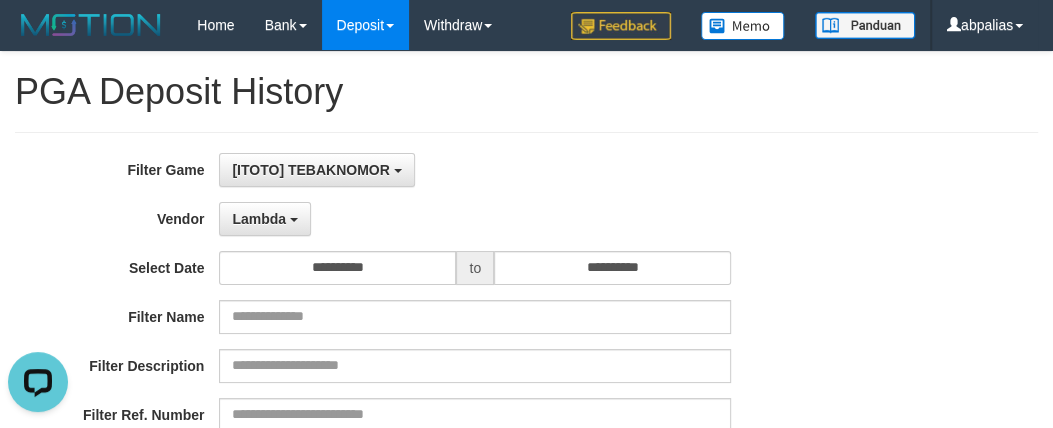 click on "Lambda    - Default Vendor -  [NAME]  [NAME]  Atlas  WD LB  Java  Purple  Green  Gigantic  Aladin  Dubai  Alibaba  Grape  Gameboy  Bigon  Allstar  Xtr  Gama  IBX11  Selat  Borde  Indahjualpulsa  Lemavo  Gogogoy  Itudo  Yuwanatopup  Sidikgame  Voucher100  Awalpulsa  Lambda  Combo  IBX3 NUANSATOPUP  IBX3 Pusatjualpulsa  IBX3 Itemgame  IBX3 SILAKSA  IBX3 Makmurvoucher  IBX3 MAKMURTOPUP  IBX3 Pilihvoucher" at bounding box center (475, 219) 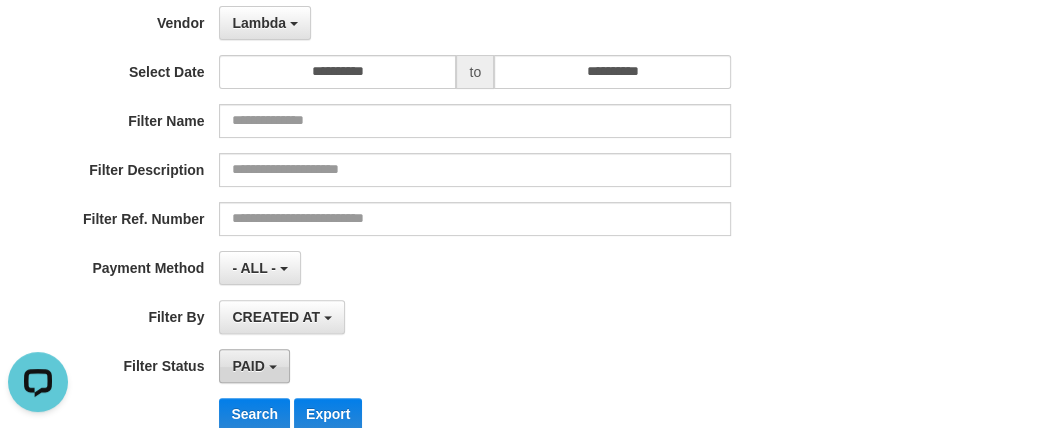 scroll, scrollTop: 363, scrollLeft: 0, axis: vertical 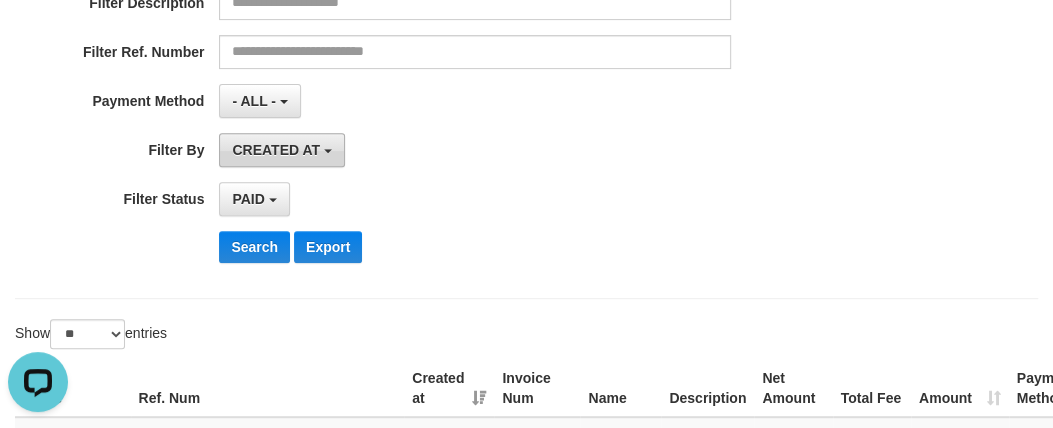 click on "CREATED AT" at bounding box center (282, 150) 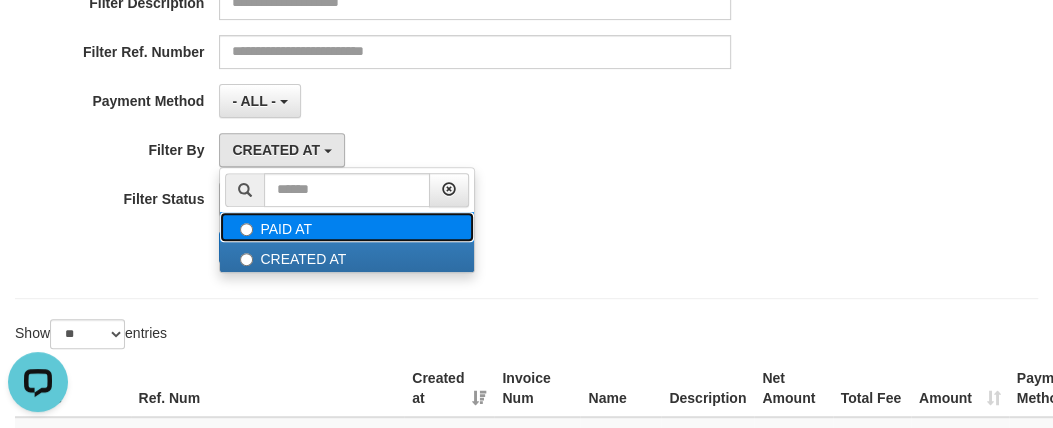 click on "PAID AT" at bounding box center [347, 227] 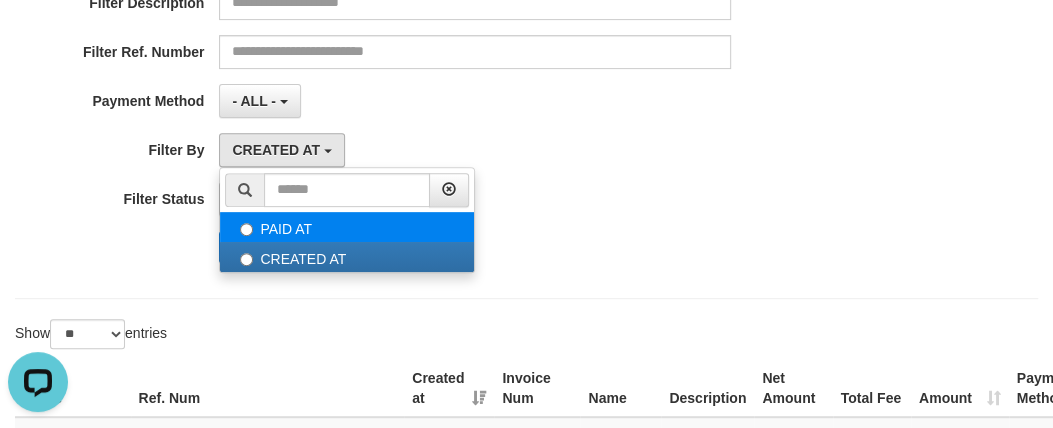 select on "*" 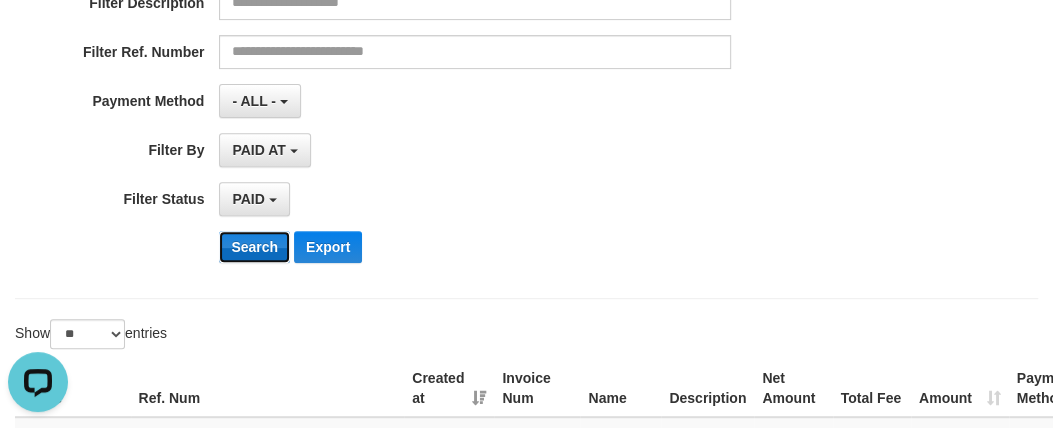 click on "Search" at bounding box center (254, 247) 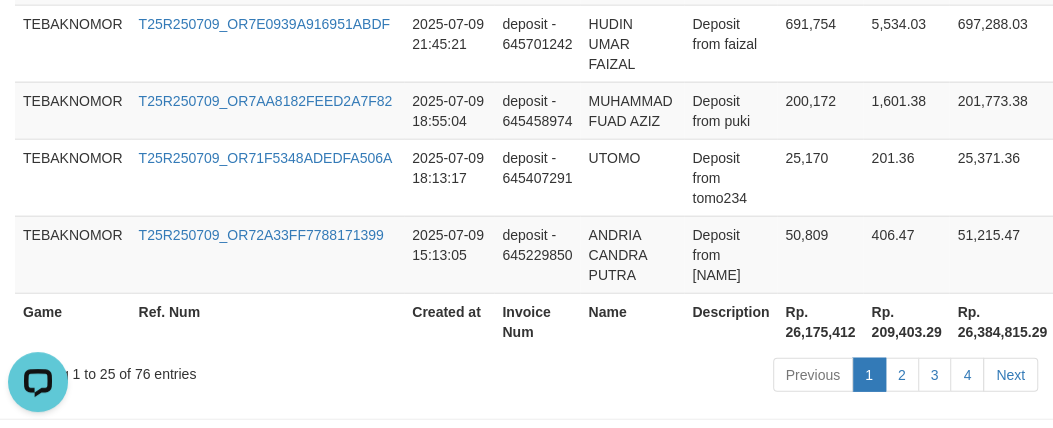 scroll, scrollTop: 2430, scrollLeft: 0, axis: vertical 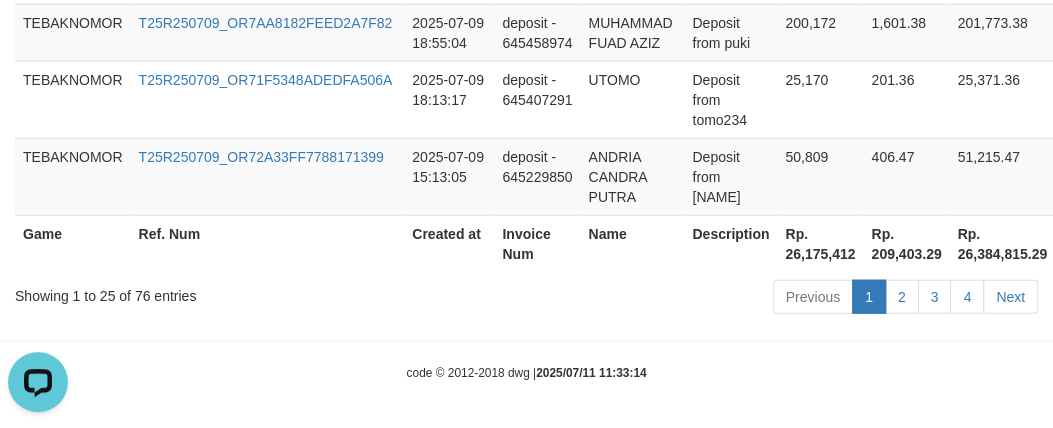 click on "Rp. 26,175,412" at bounding box center [820, 243] 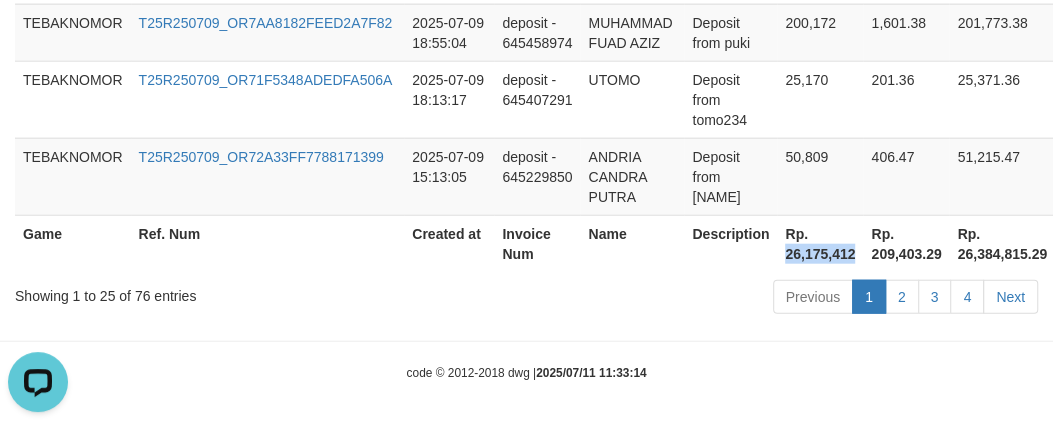 click on "Rp. 26,175,412" at bounding box center [820, 243] 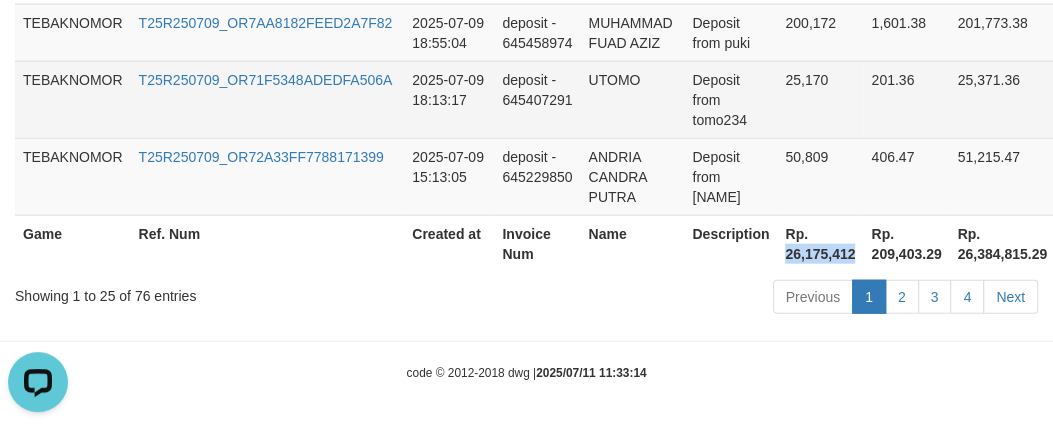 copy on "26,175,412" 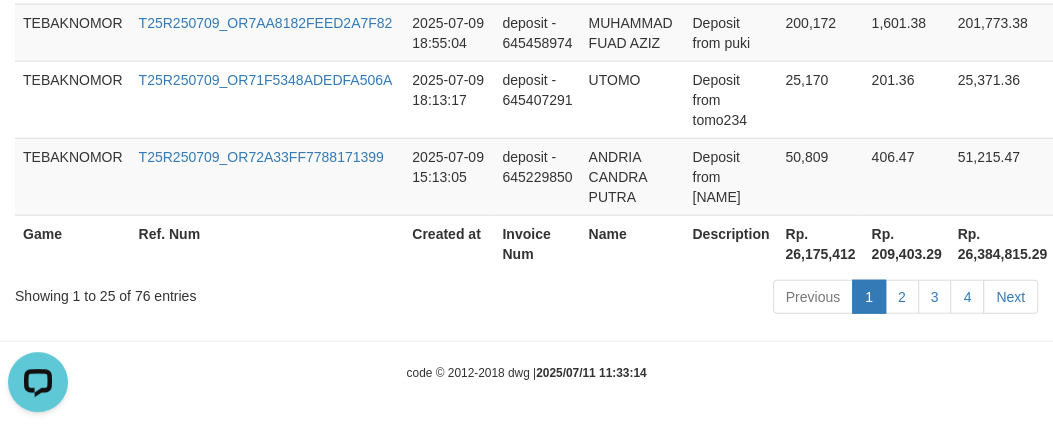 click on "Toggle navigation
Home
Bank
Account List
Load
By Website
Group
[ITOTO]													TEBAKNOMOR
By Load Group (DPS)
Group abp-tebaknomor
By Load Group (WD)
Group abp-tebaknomorwd
Mutasi Bank" at bounding box center [526, -999] 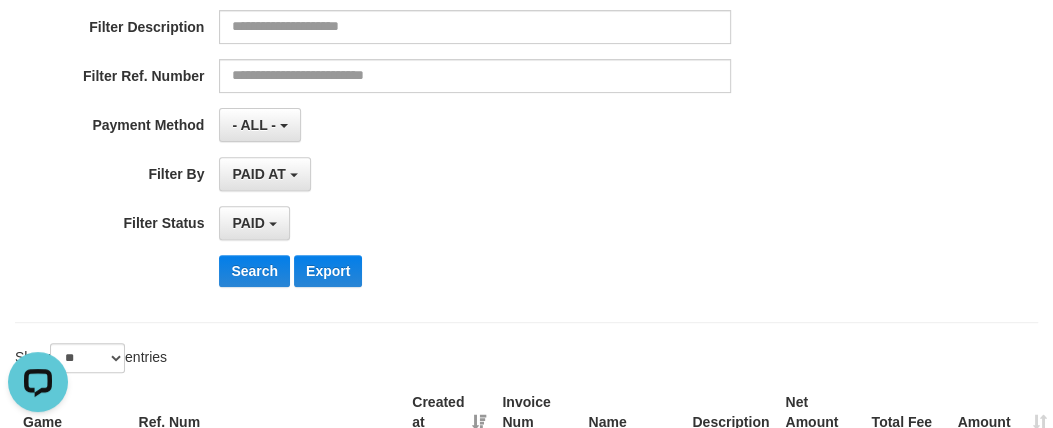 scroll, scrollTop: 0, scrollLeft: 0, axis: both 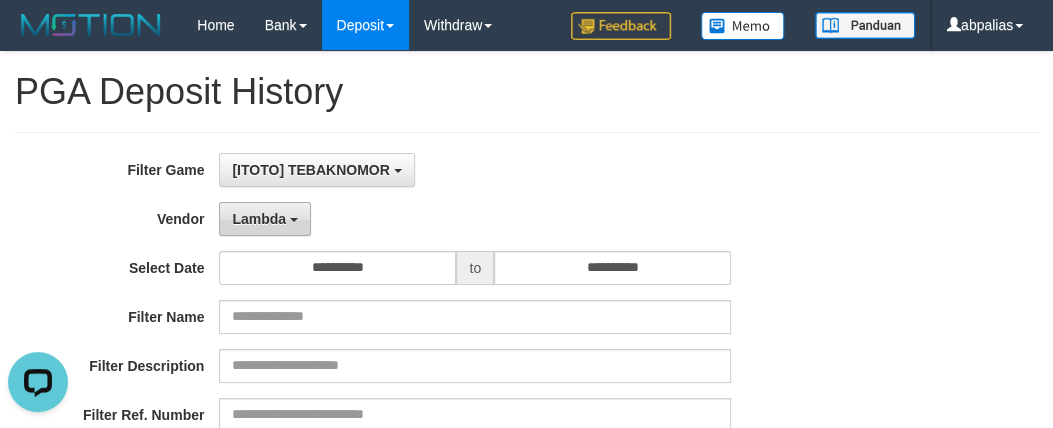 click on "Lambda" at bounding box center (265, 219) 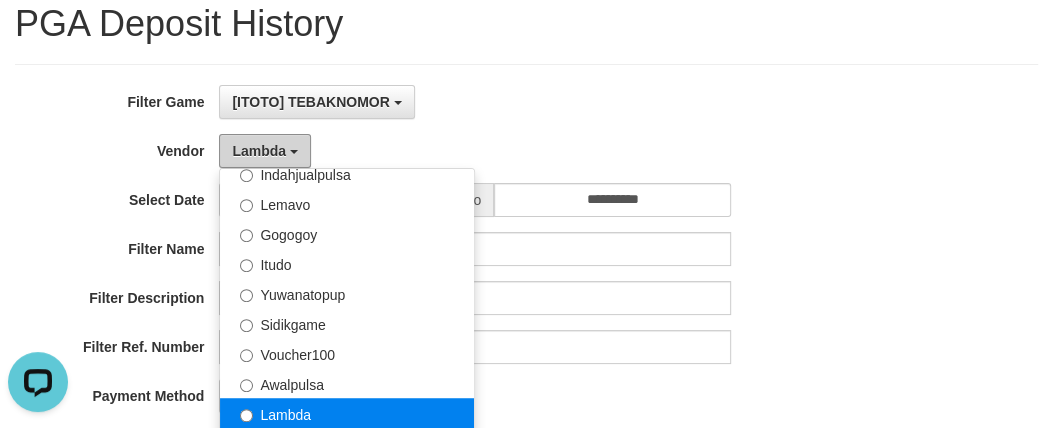 scroll, scrollTop: 0, scrollLeft: 0, axis: both 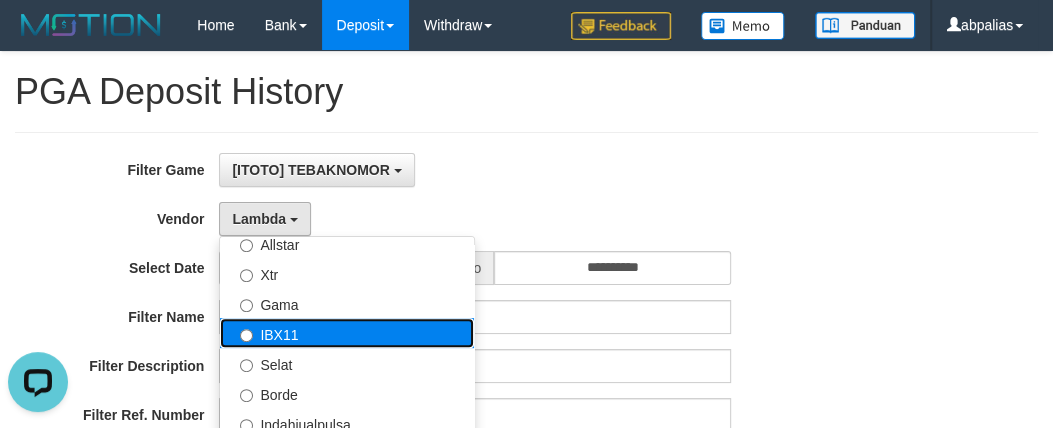 click on "IBX11" at bounding box center (347, 333) 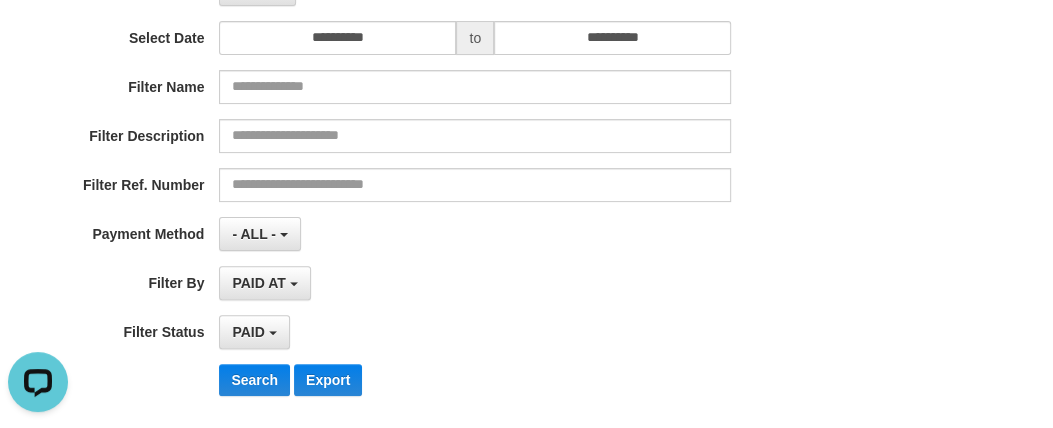 scroll, scrollTop: 454, scrollLeft: 0, axis: vertical 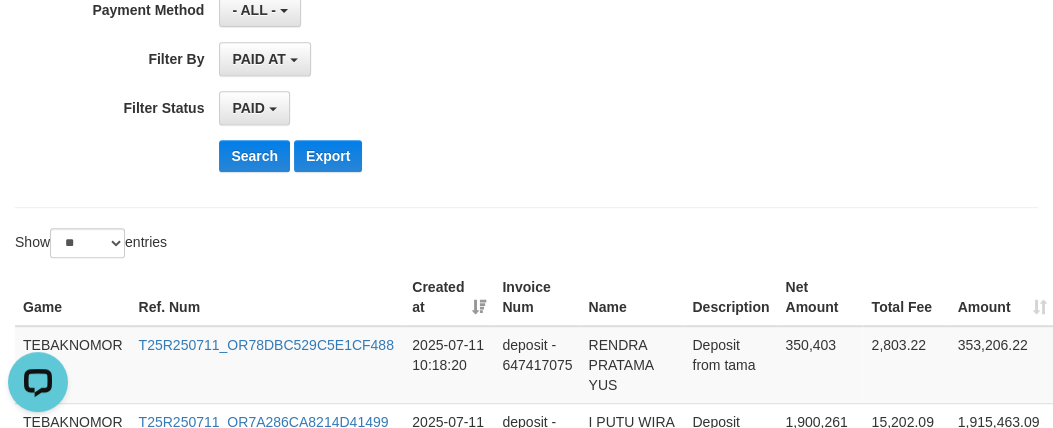 click on "Search
Export" at bounding box center (439, 156) 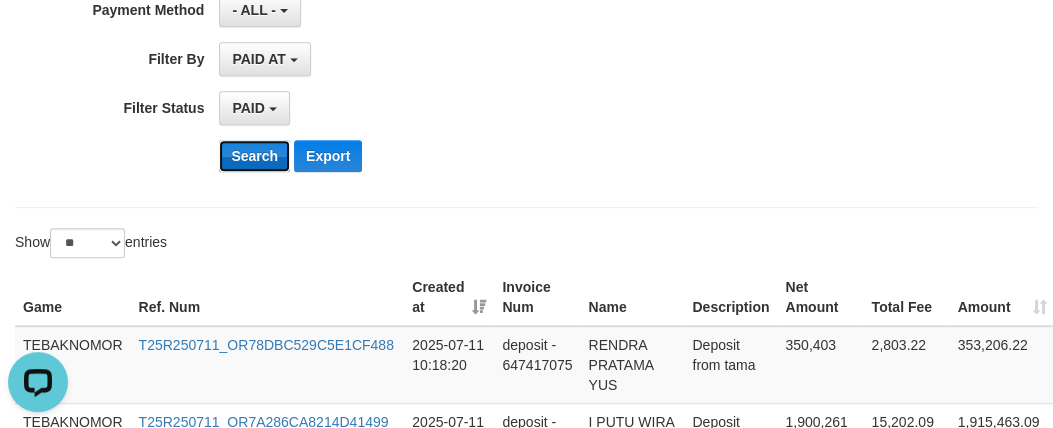 click on "Search" at bounding box center (254, 156) 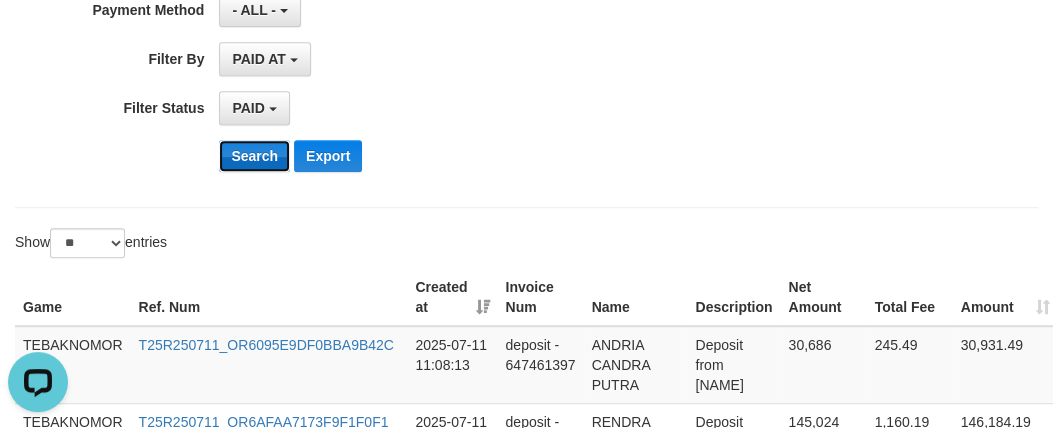 click on "Search" at bounding box center [254, 156] 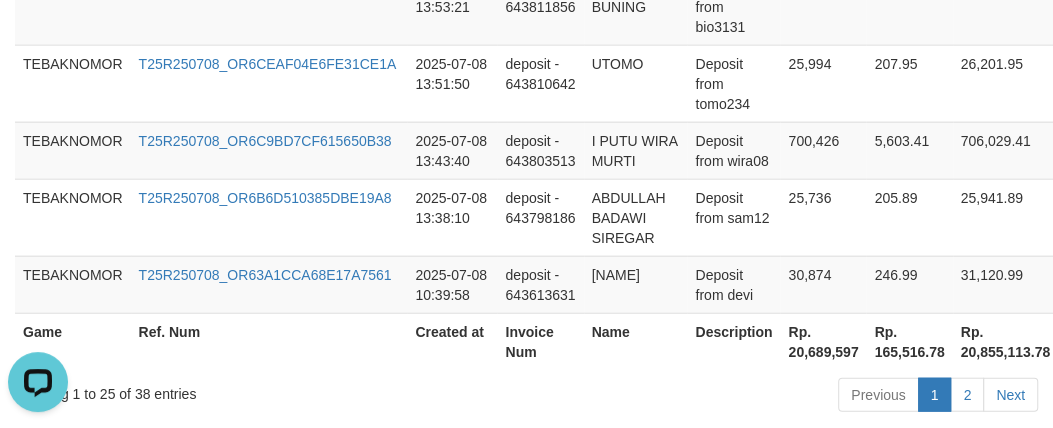 scroll, scrollTop: 2430, scrollLeft: 0, axis: vertical 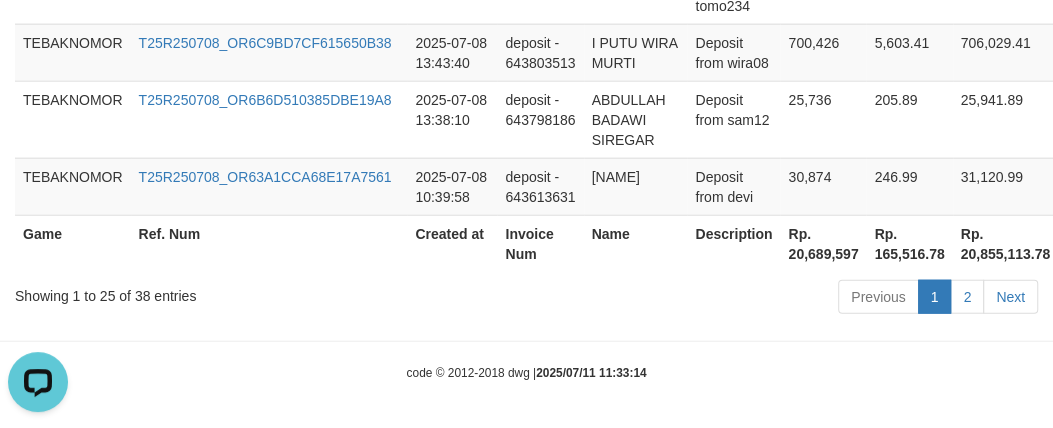 click on "Rp. 20,689,597" at bounding box center (823, 243) 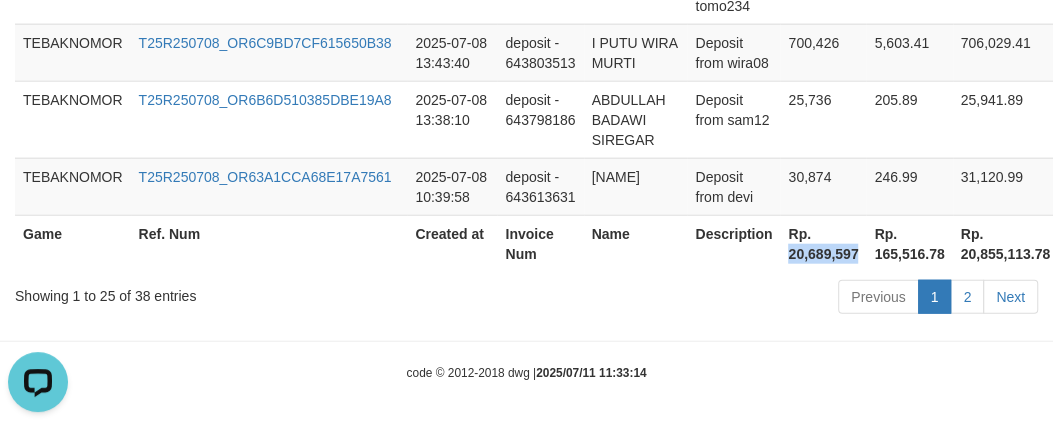copy on "20,689,597" 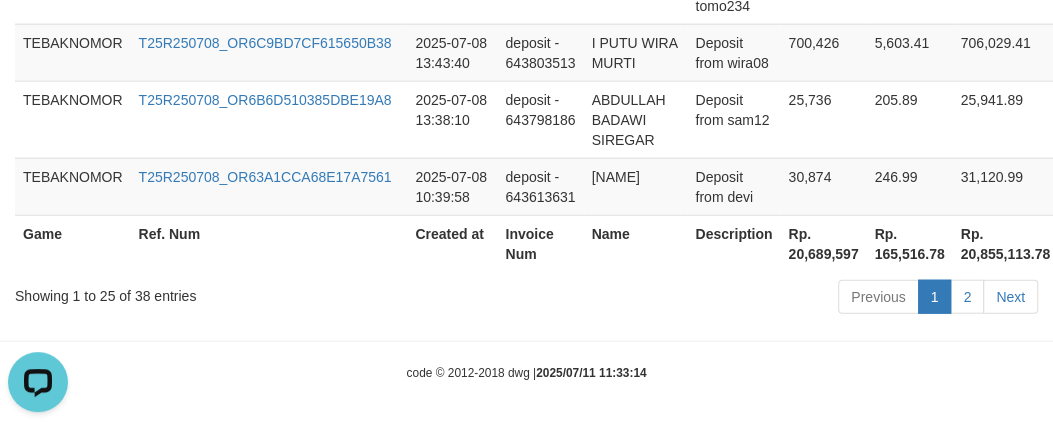 click on "Description" at bounding box center [733, 243] 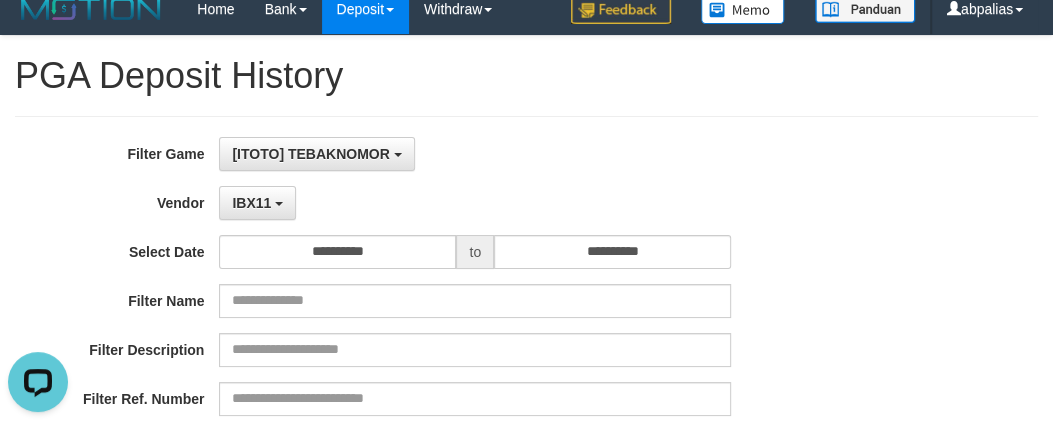 scroll, scrollTop: 0, scrollLeft: 0, axis: both 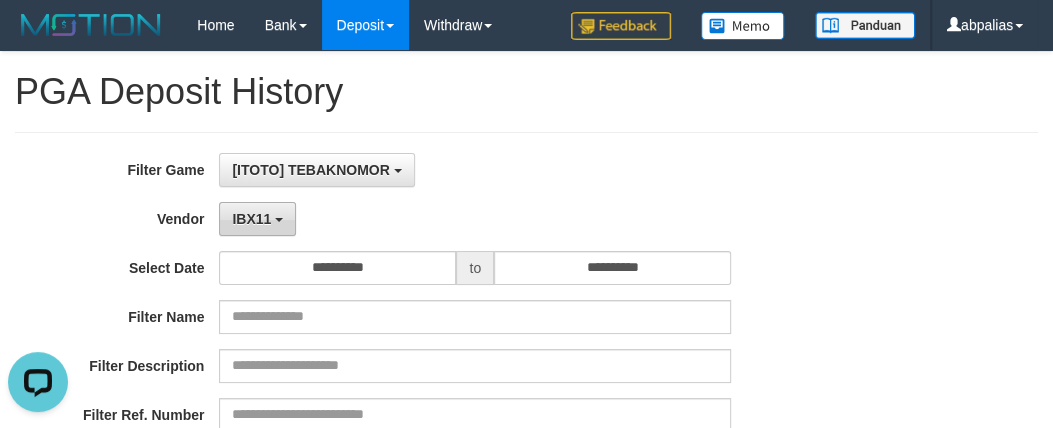 click on "IBX11" at bounding box center (257, 219) 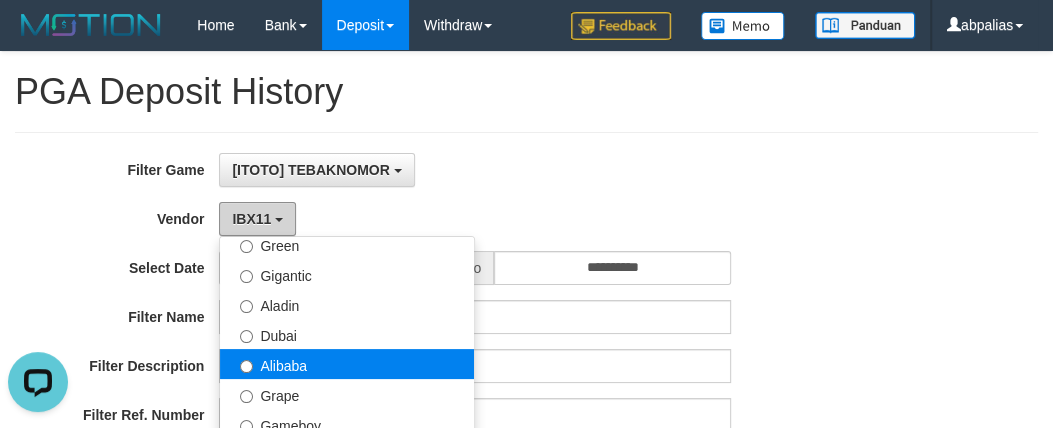 scroll, scrollTop: 230, scrollLeft: 0, axis: vertical 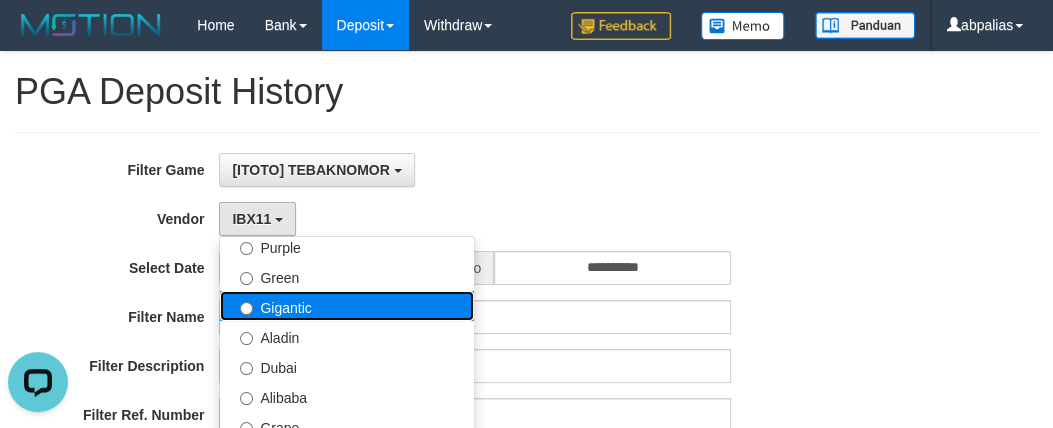 click on "Gigantic" at bounding box center (347, 306) 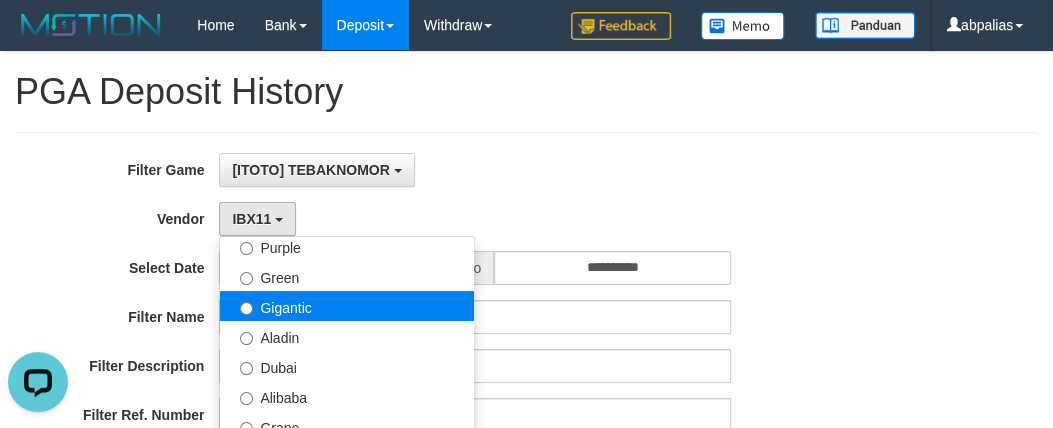 select on "**********" 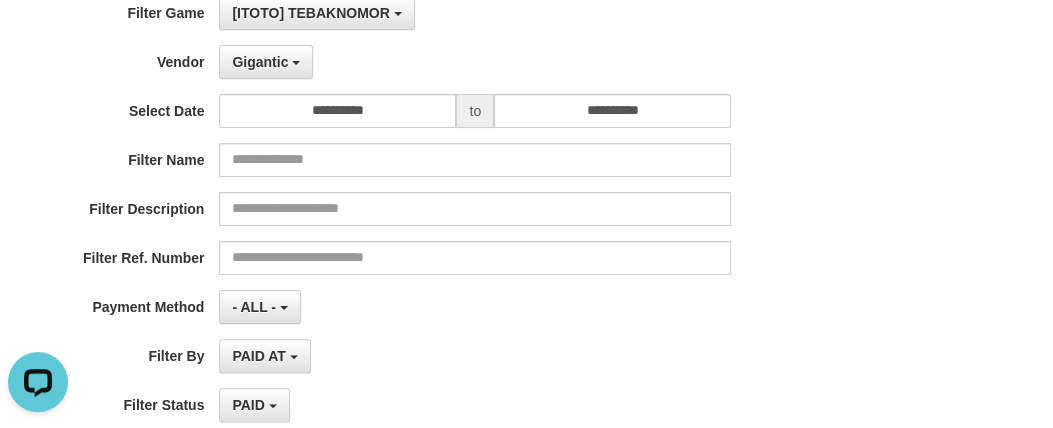 scroll, scrollTop: 363, scrollLeft: 0, axis: vertical 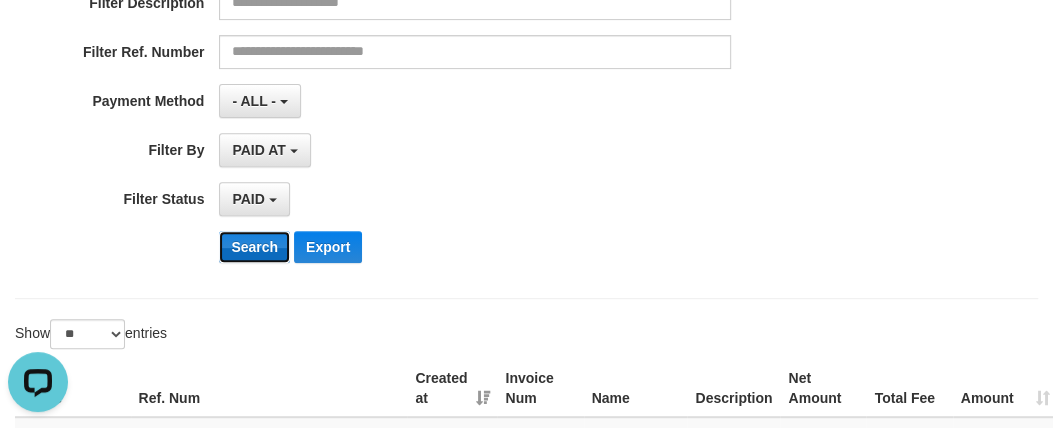 click on "Search" at bounding box center [254, 247] 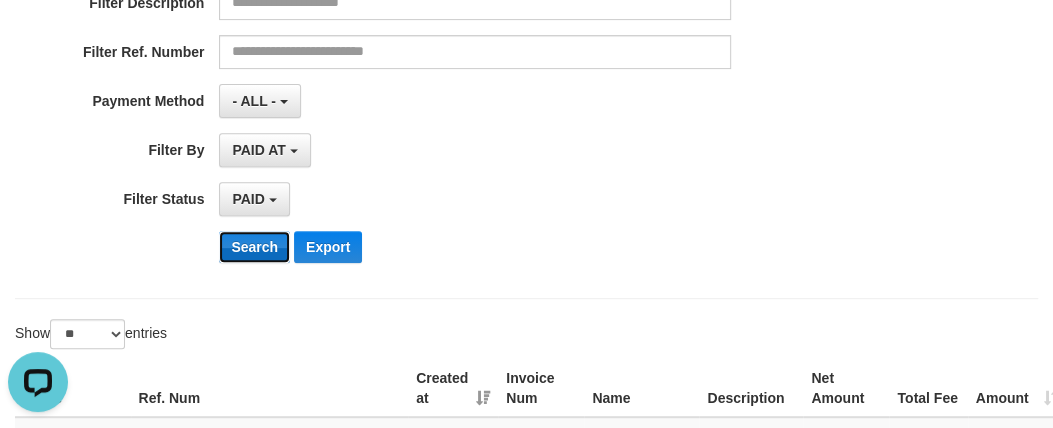 click on "Search" at bounding box center (254, 247) 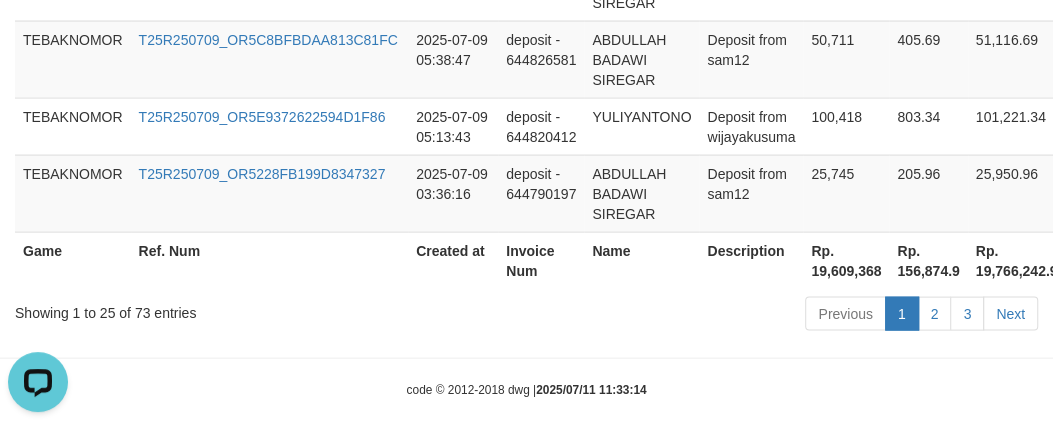 scroll, scrollTop: 2110, scrollLeft: 0, axis: vertical 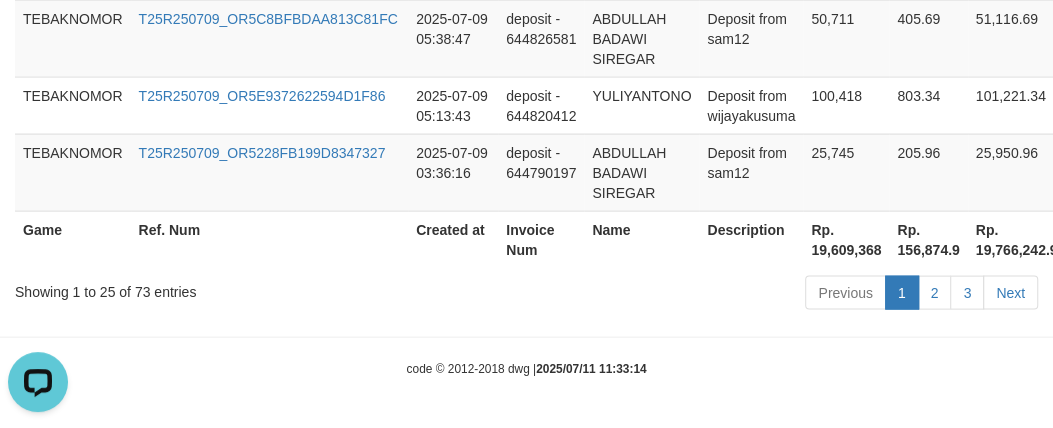 click on "Rp. 19,609,368" at bounding box center [846, 239] 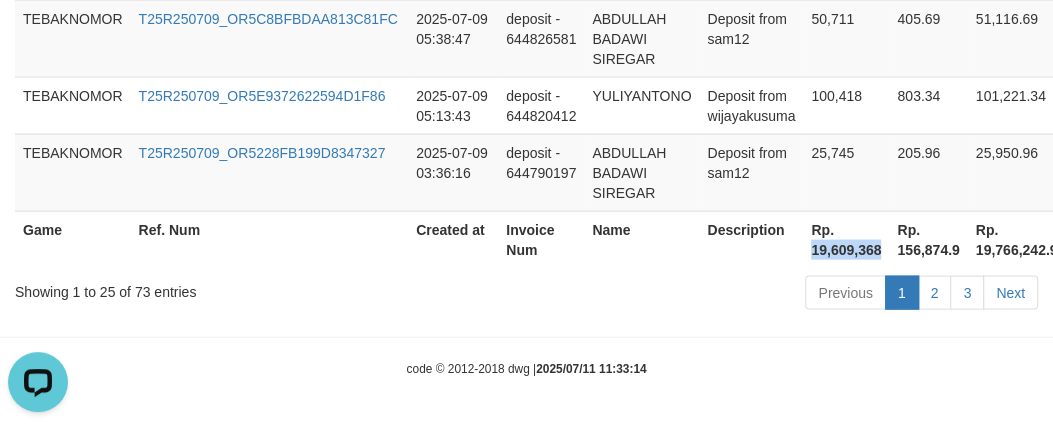 click on "Rp. 19,609,368" at bounding box center (846, 239) 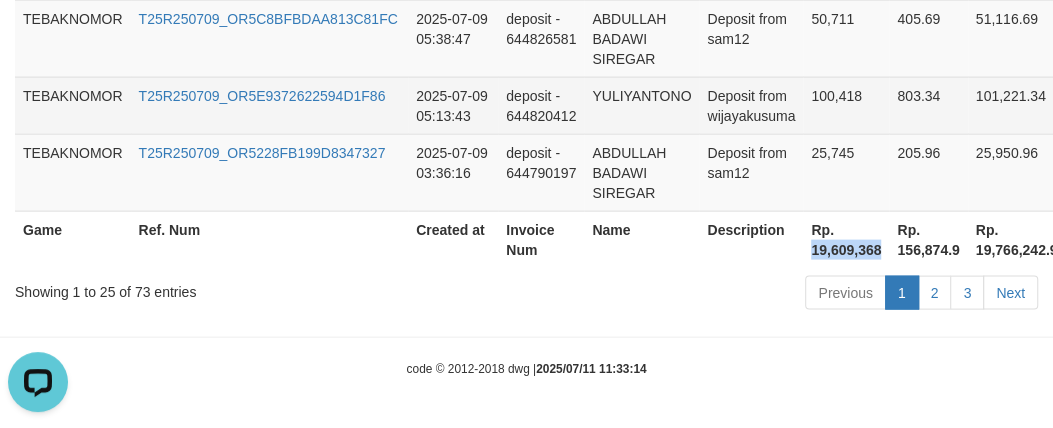 copy on "19,609,368" 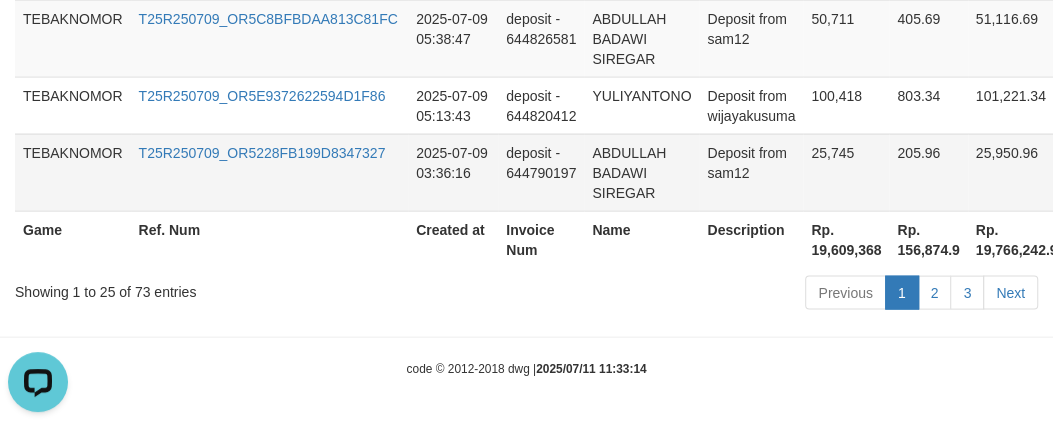 click on "deposit - 644790197" at bounding box center (541, 172) 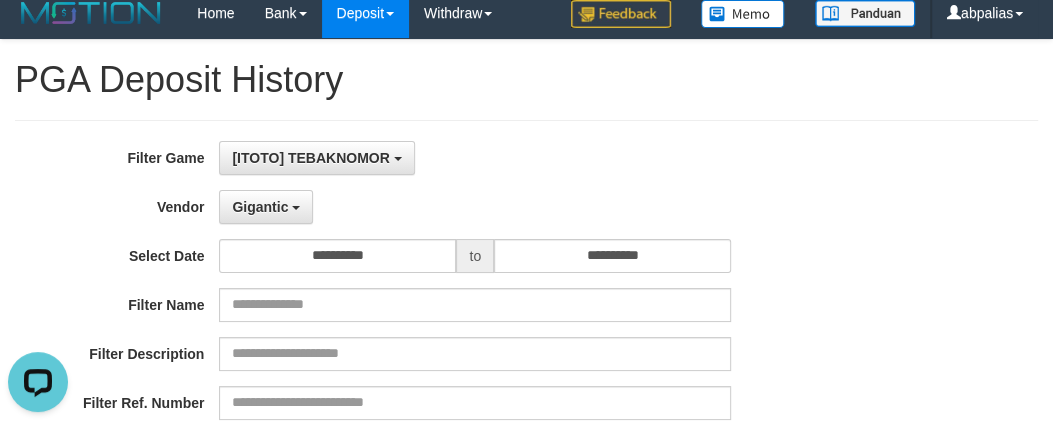 scroll, scrollTop: 0, scrollLeft: 0, axis: both 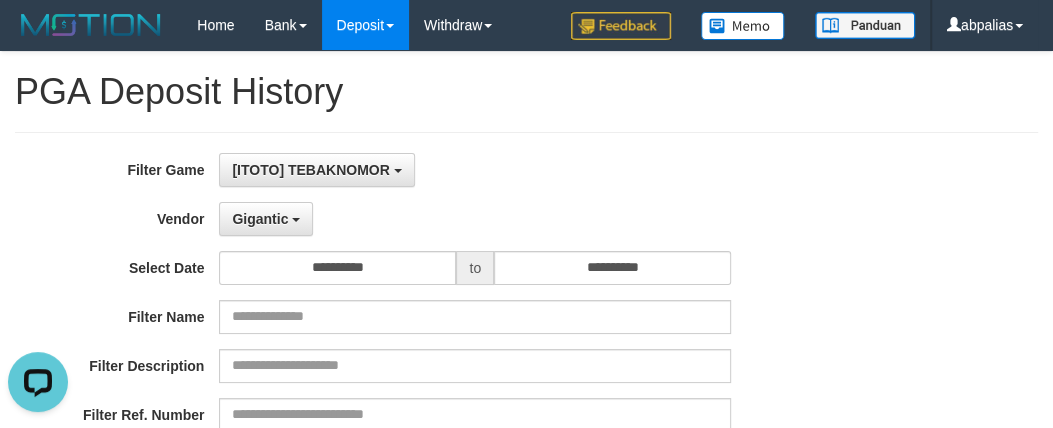 click on "**********" at bounding box center [439, 397] 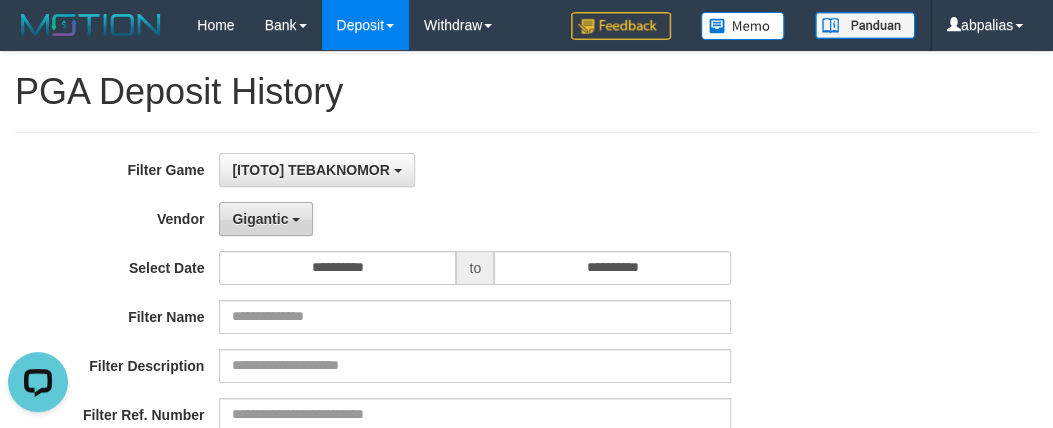 click on "Gigantic" at bounding box center (266, 219) 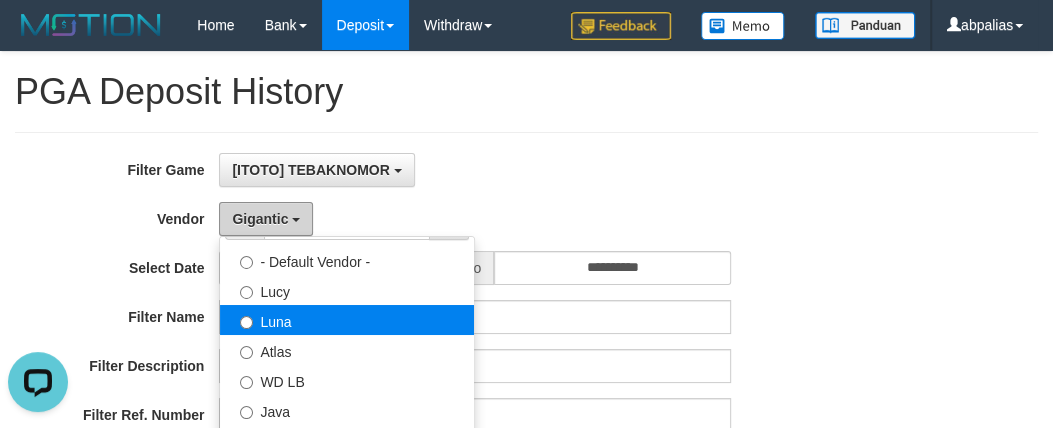 scroll, scrollTop: 0, scrollLeft: 0, axis: both 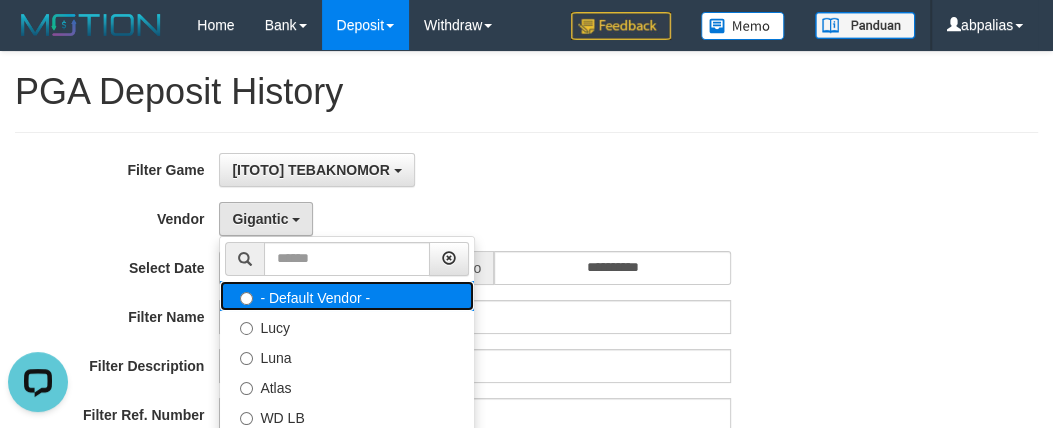 click on "- Default Vendor -" at bounding box center [347, 296] 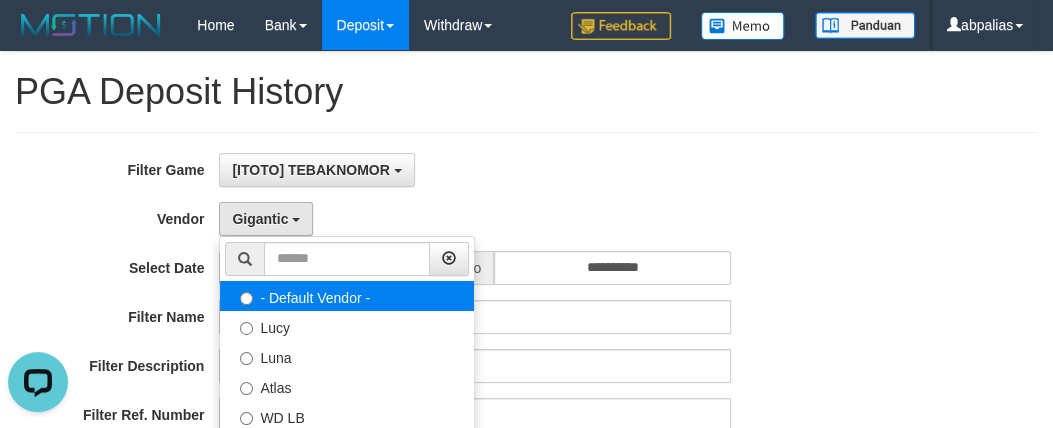 select 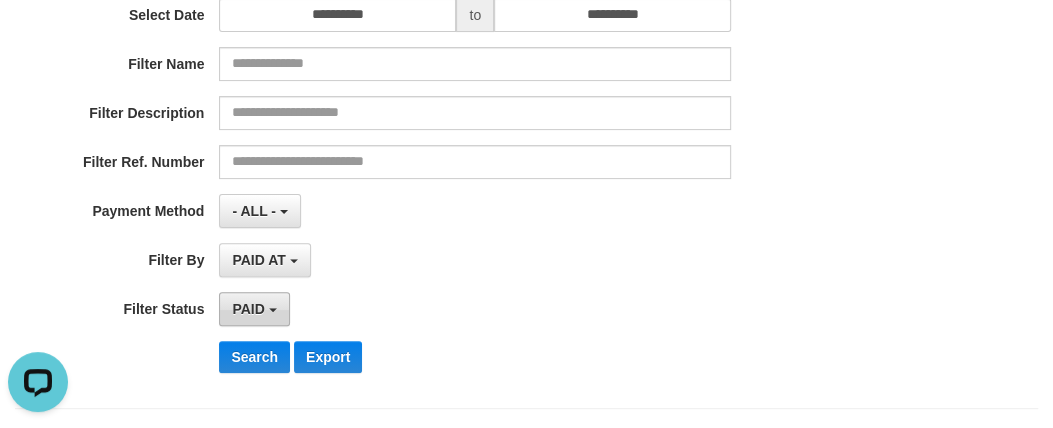 scroll, scrollTop: 363, scrollLeft: 0, axis: vertical 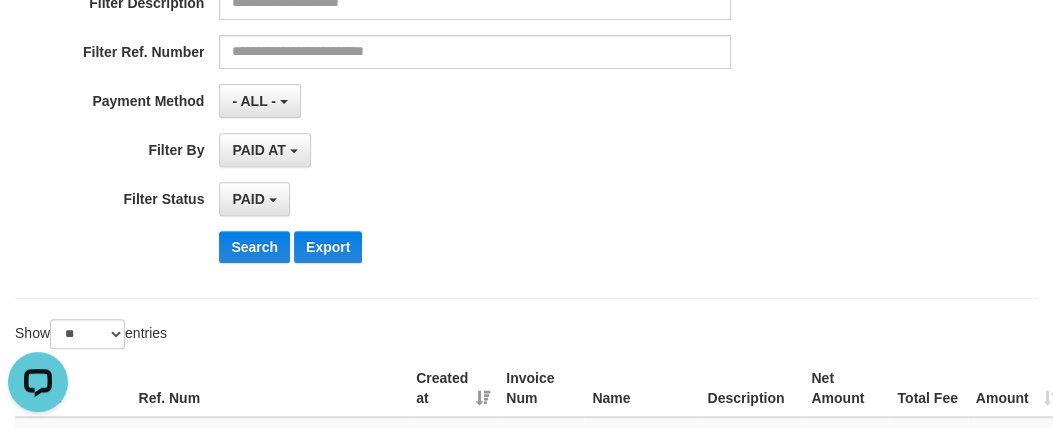 click on "**********" at bounding box center [439, 34] 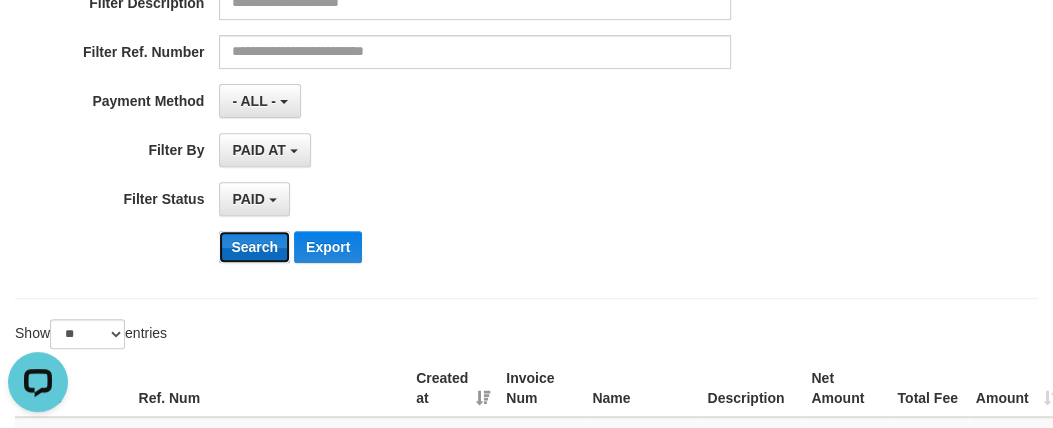 click on "Search" at bounding box center [254, 247] 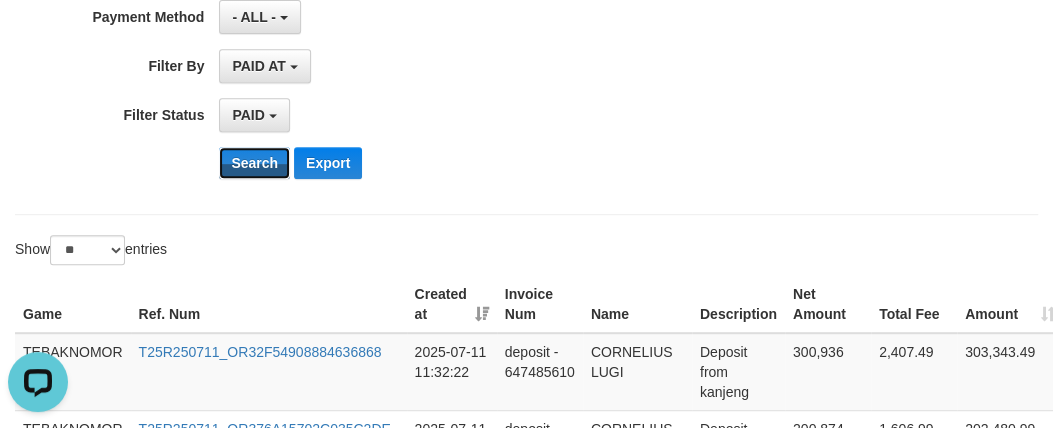 scroll, scrollTop: 545, scrollLeft: 0, axis: vertical 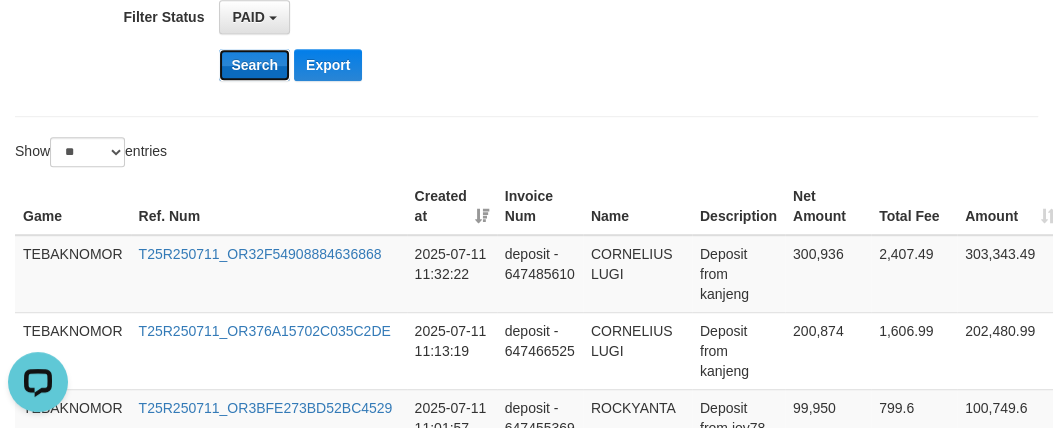 click on "Search" at bounding box center [254, 65] 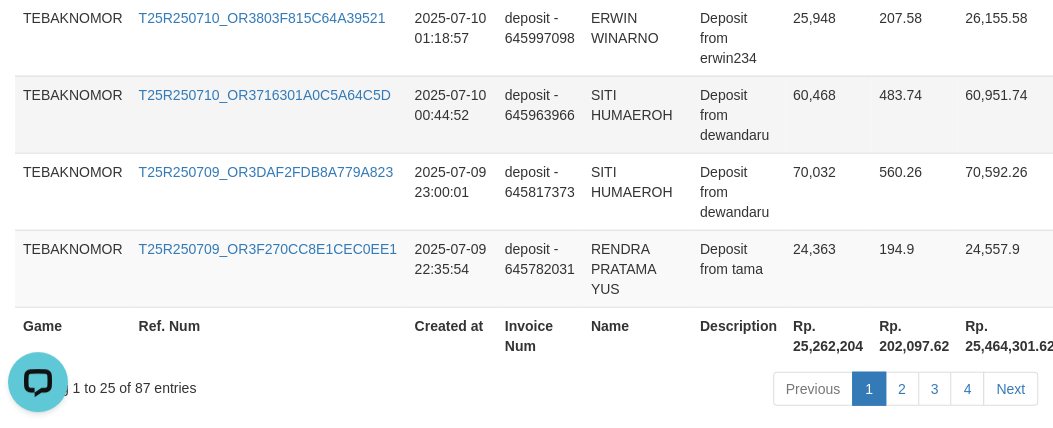 scroll, scrollTop: 2410, scrollLeft: 0, axis: vertical 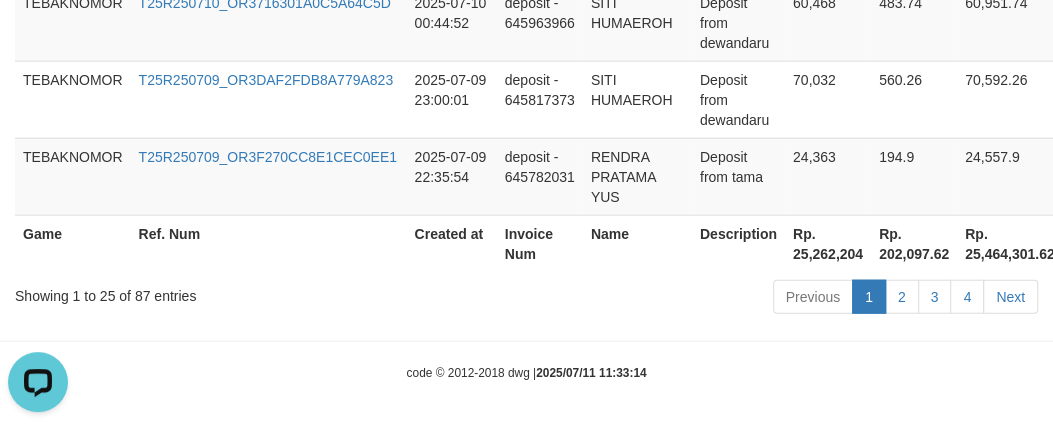 click on "Rp. 25,262,204" at bounding box center [828, 243] 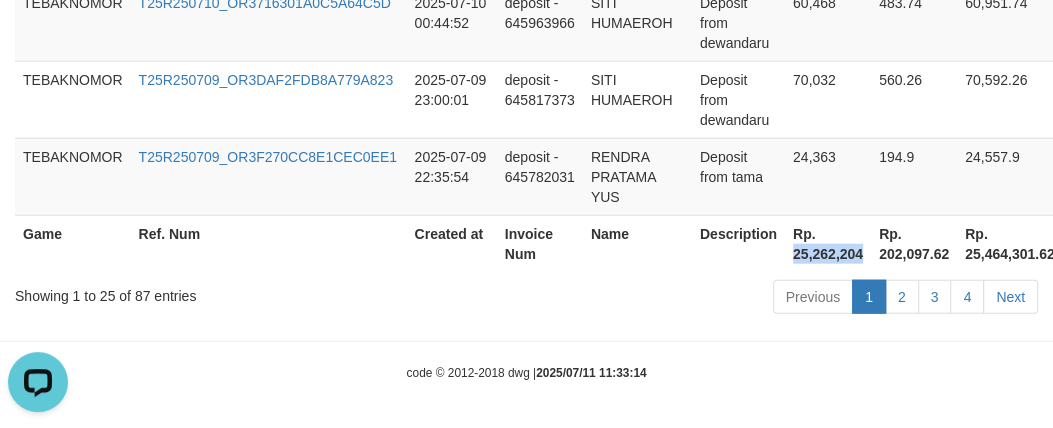 click on "Rp. 25,262,204" at bounding box center (828, 243) 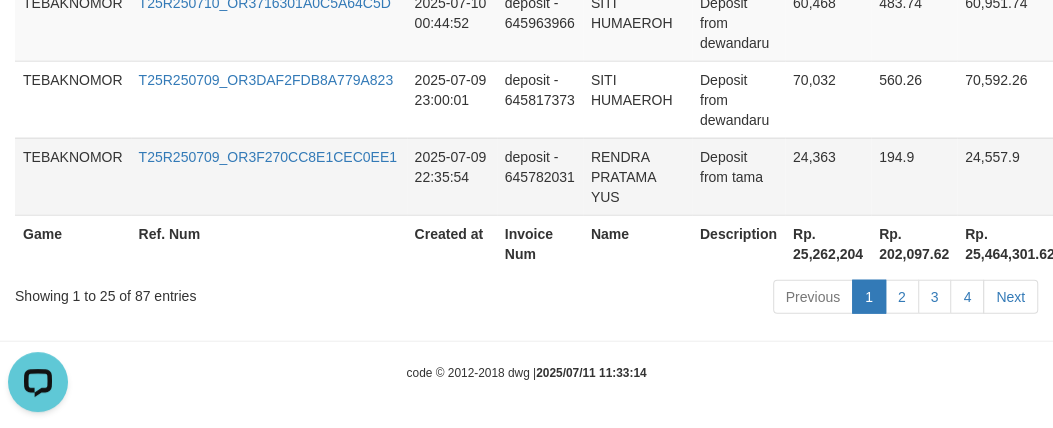 click on "Deposit from tama" at bounding box center (738, 176) 